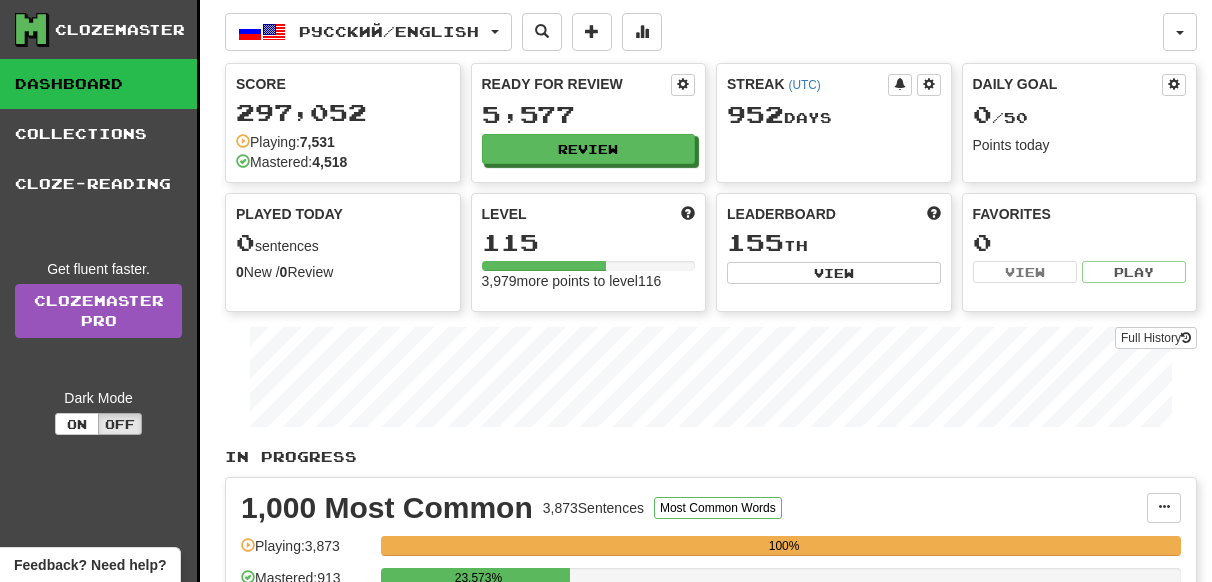 scroll, scrollTop: 0, scrollLeft: 0, axis: both 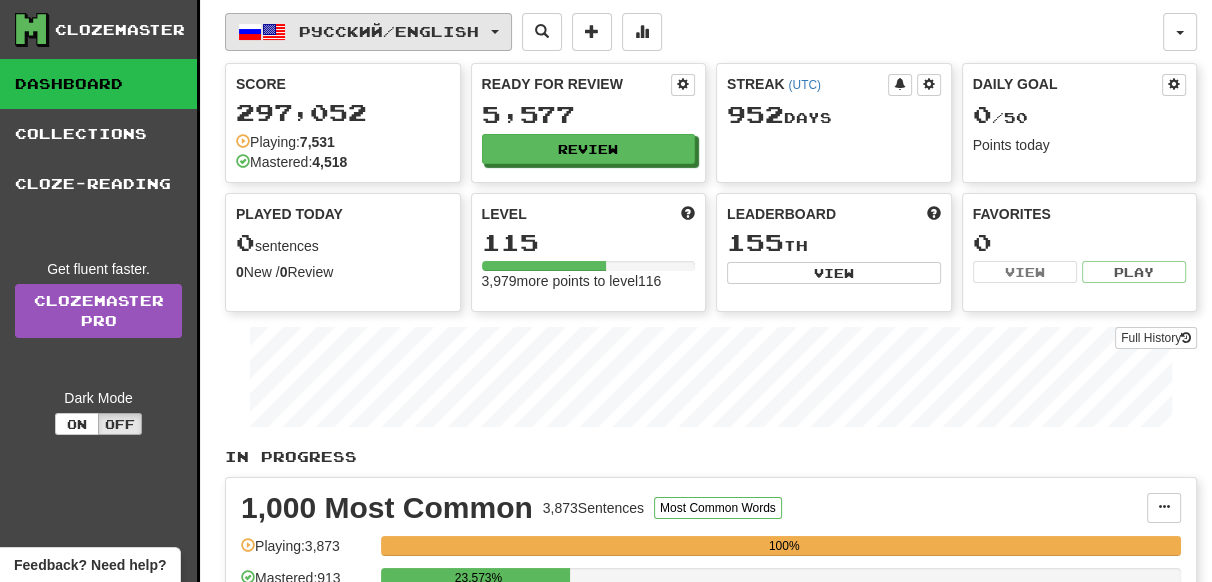 click on "Русский  /  English" at bounding box center (389, 31) 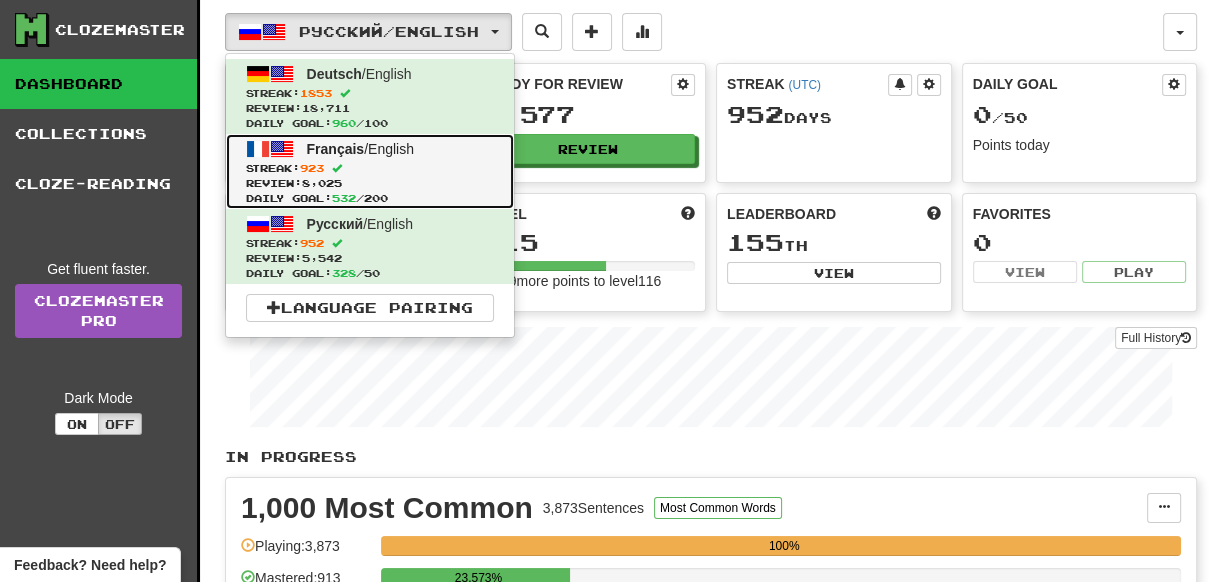 click on "Français  /  English" at bounding box center [360, 149] 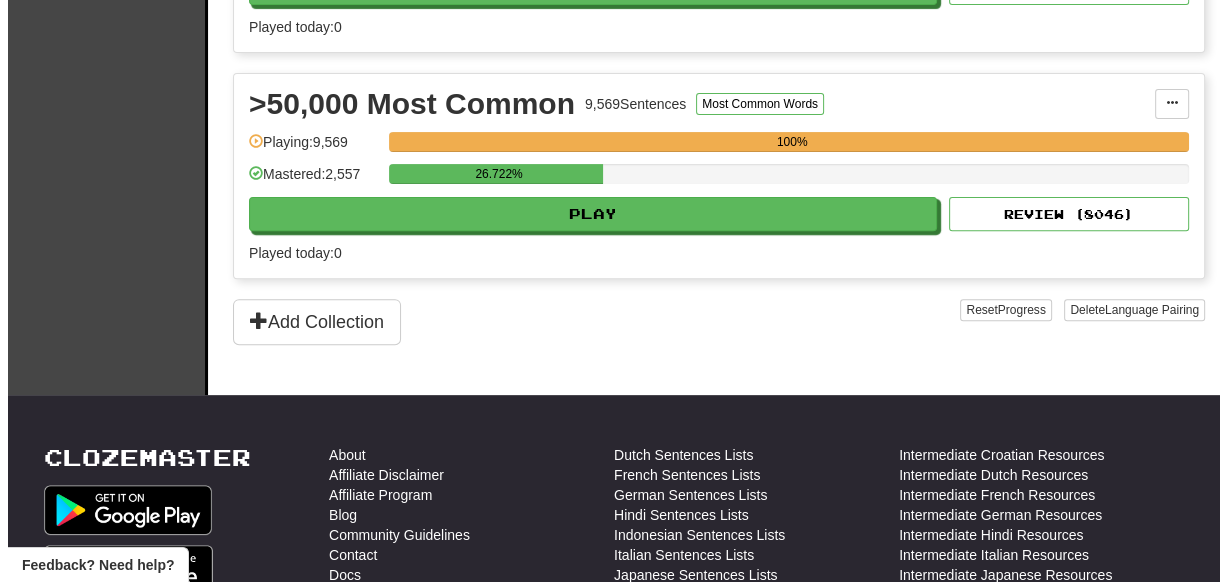 scroll, scrollTop: 636, scrollLeft: 0, axis: vertical 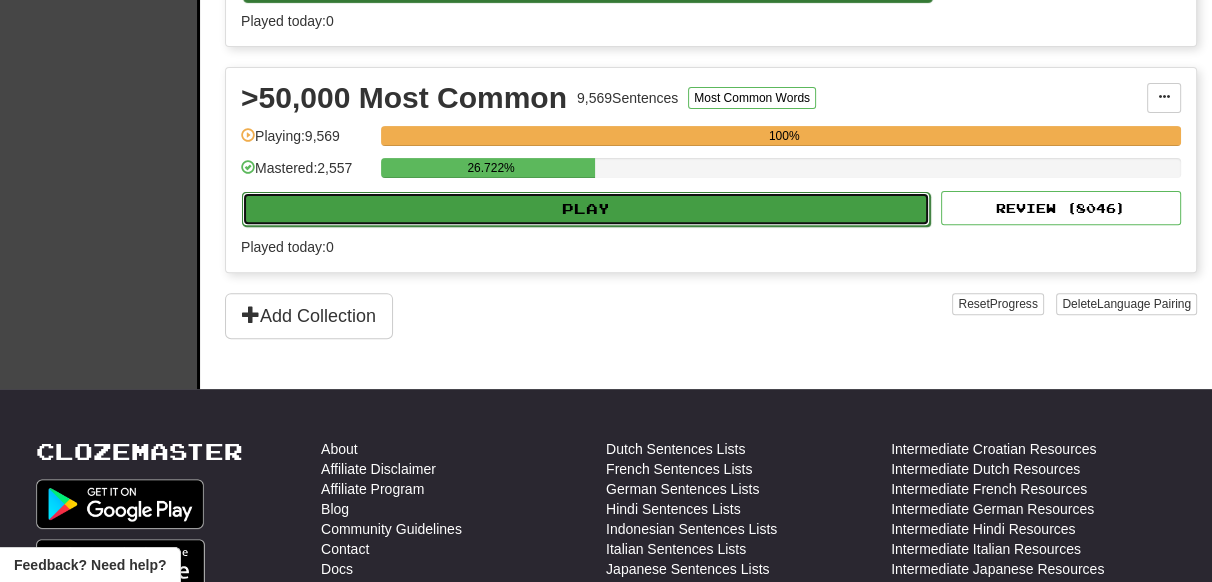 click on "Play" at bounding box center (586, 209) 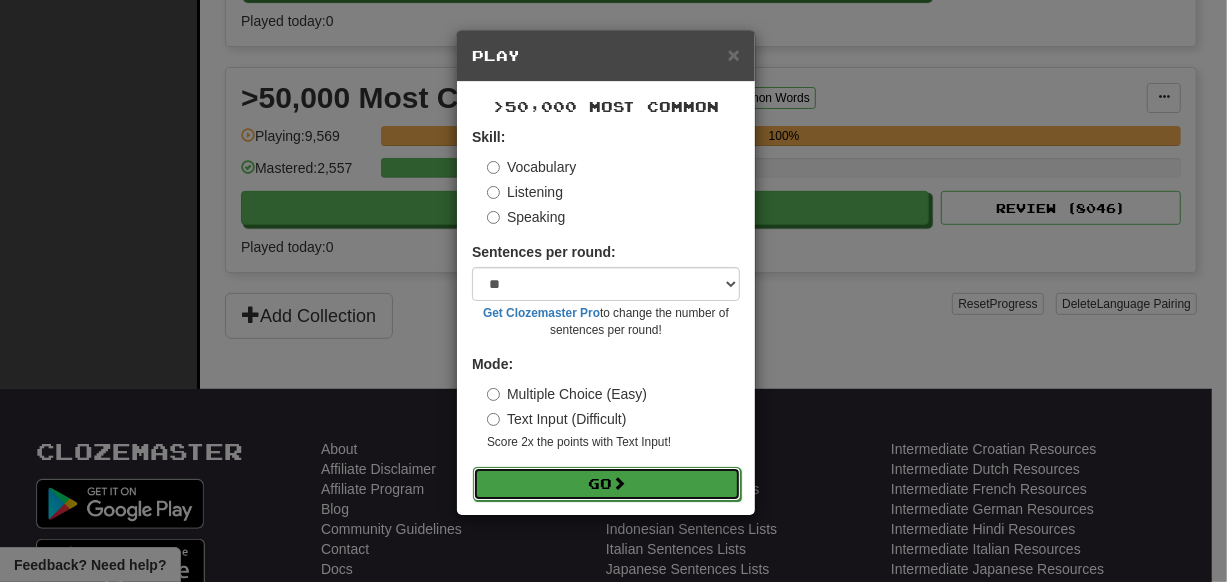 click on "Go" at bounding box center (607, 484) 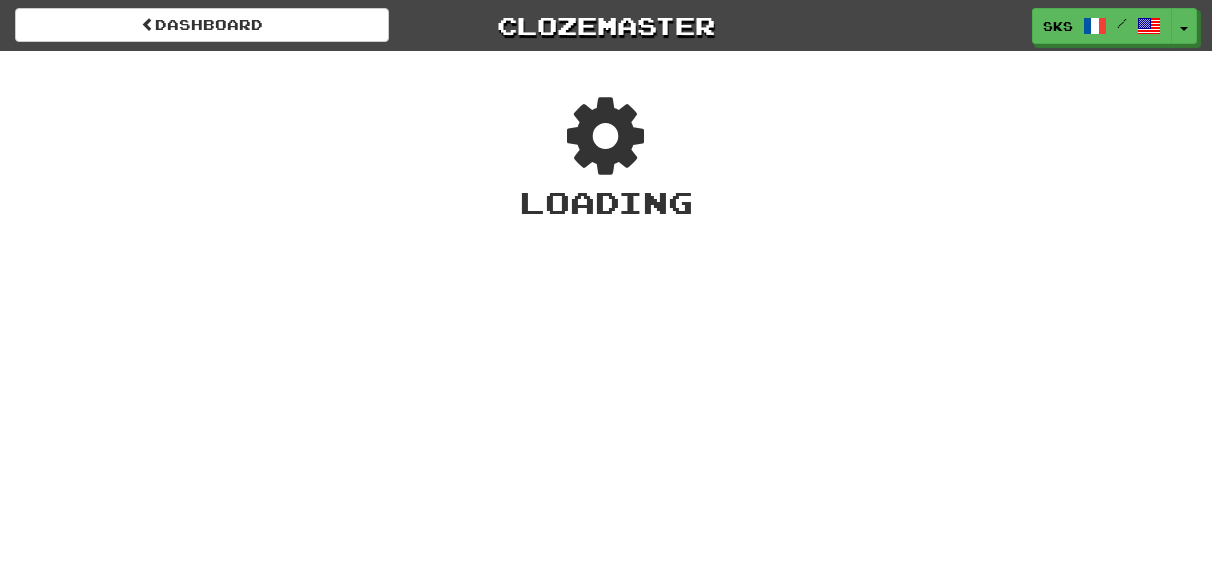 scroll, scrollTop: 0, scrollLeft: 0, axis: both 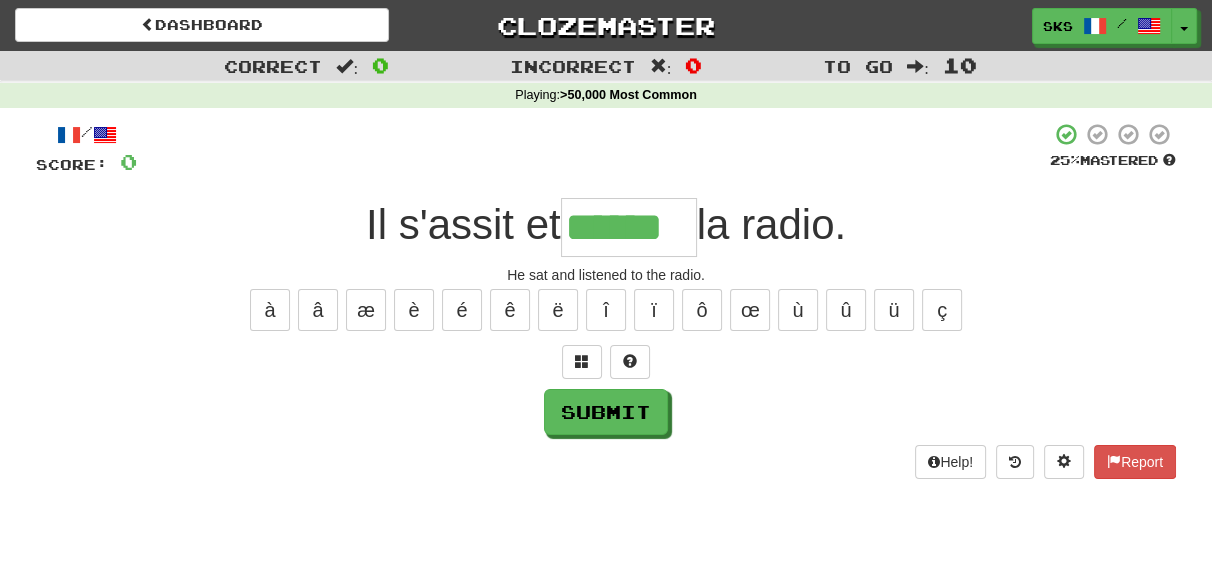 type on "******" 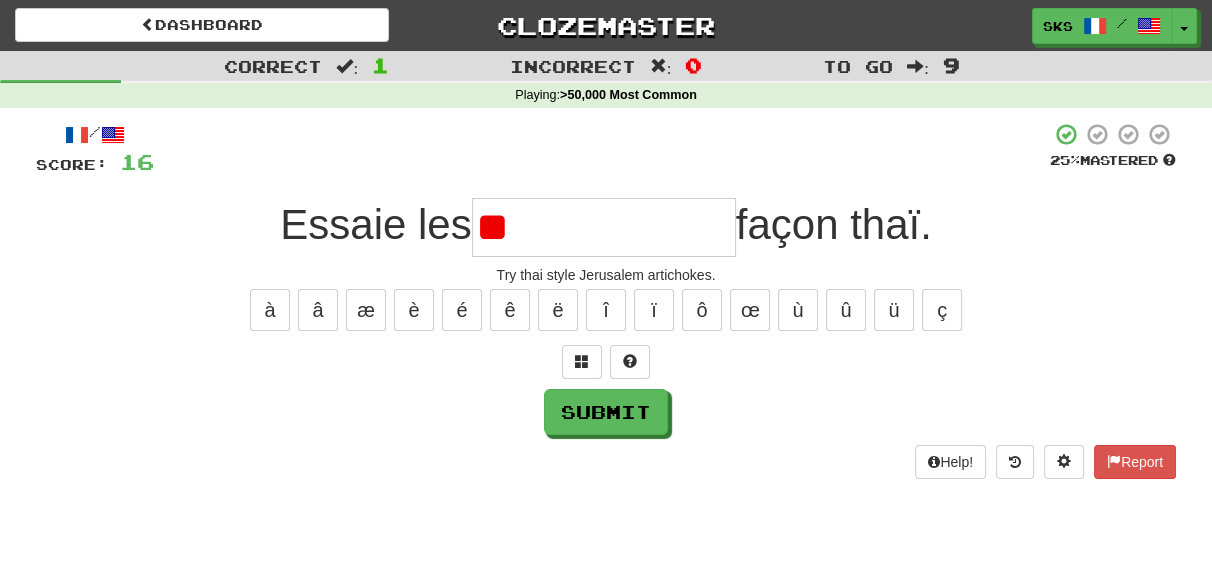 type on "*" 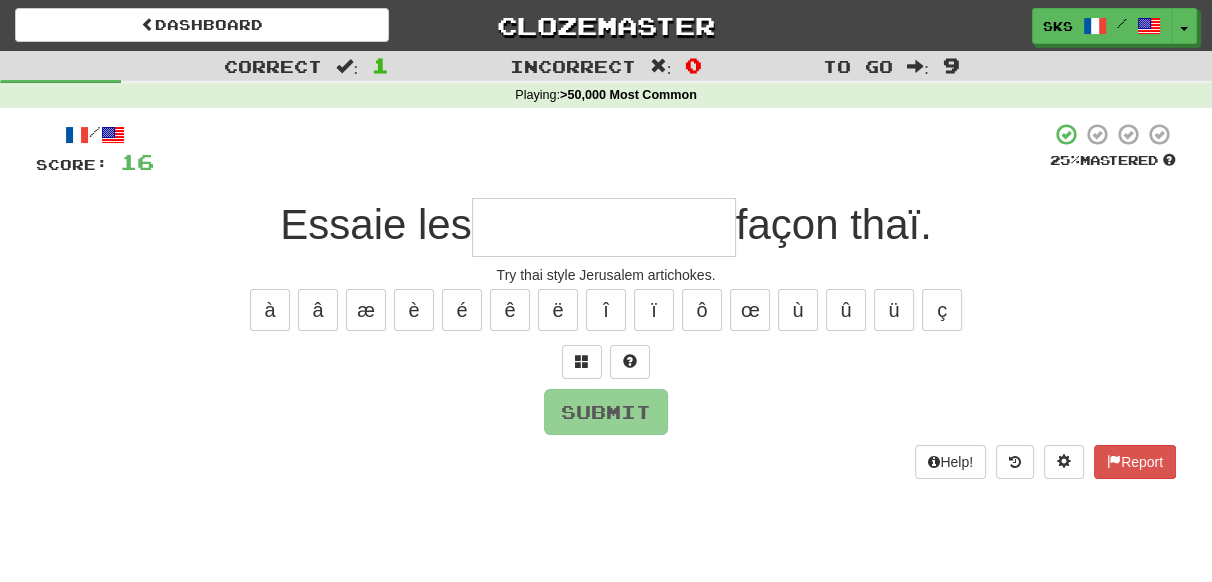 type on "*" 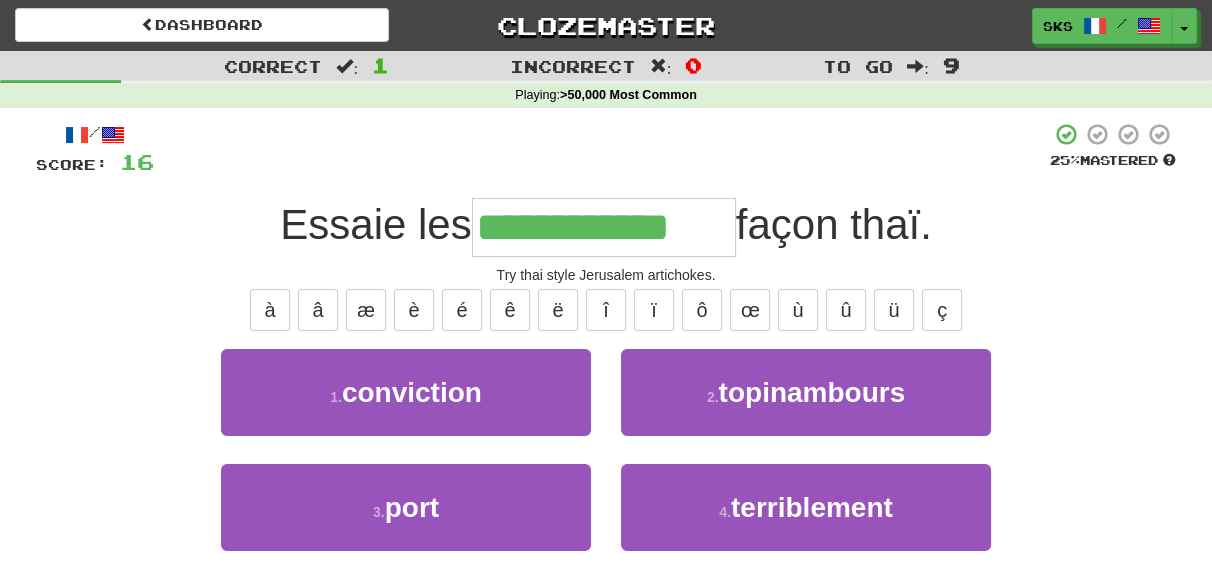 type on "**********" 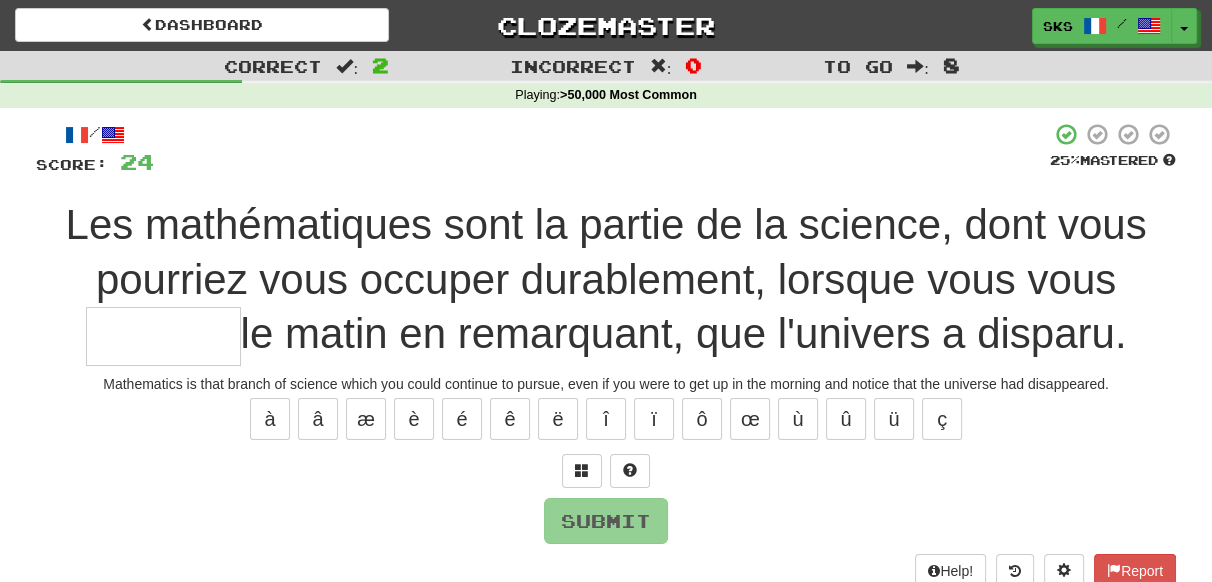type on "*" 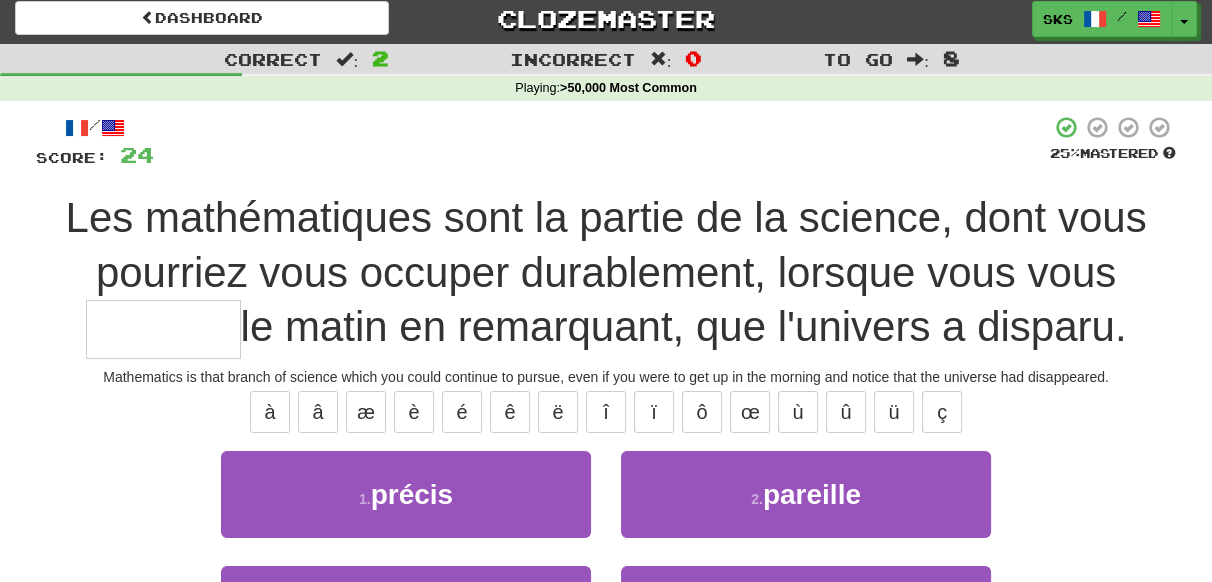 scroll, scrollTop: 0, scrollLeft: 0, axis: both 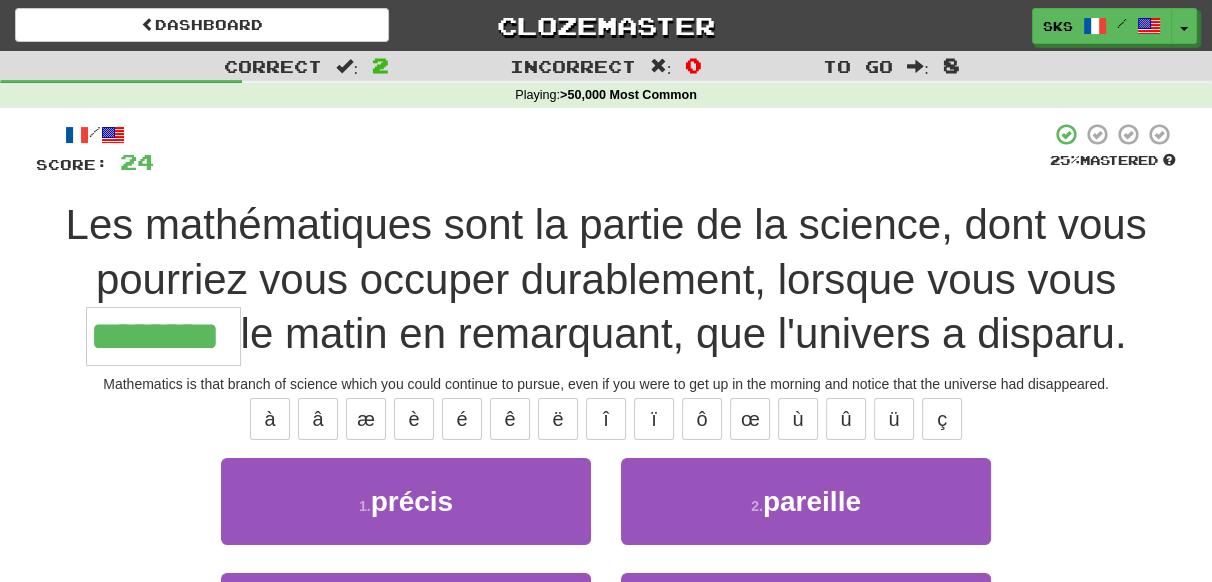 type on "********" 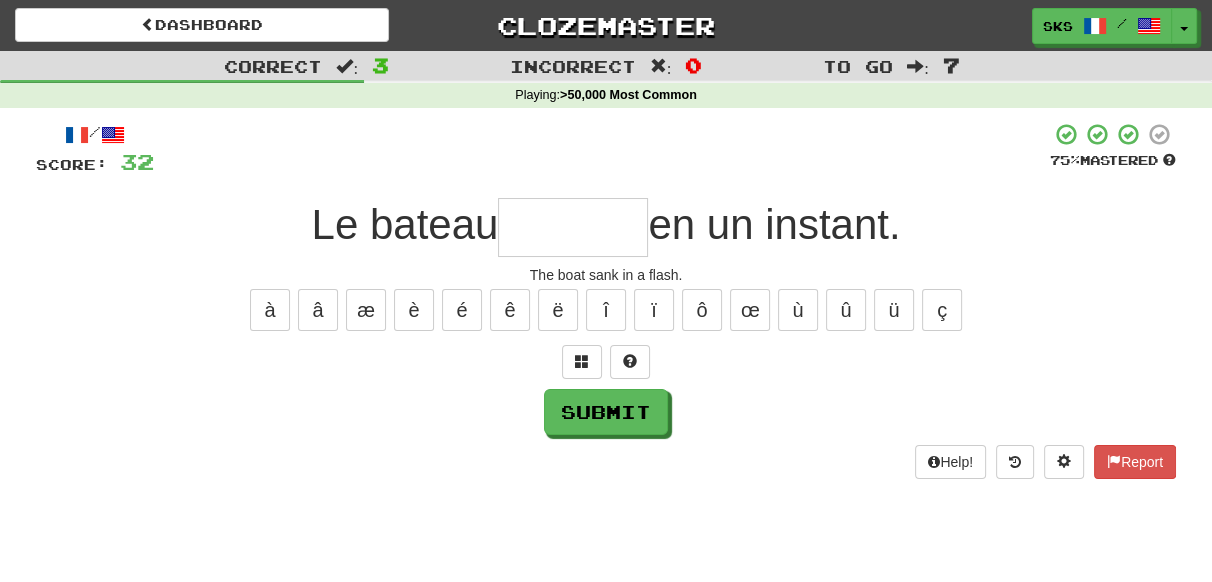 type on "*" 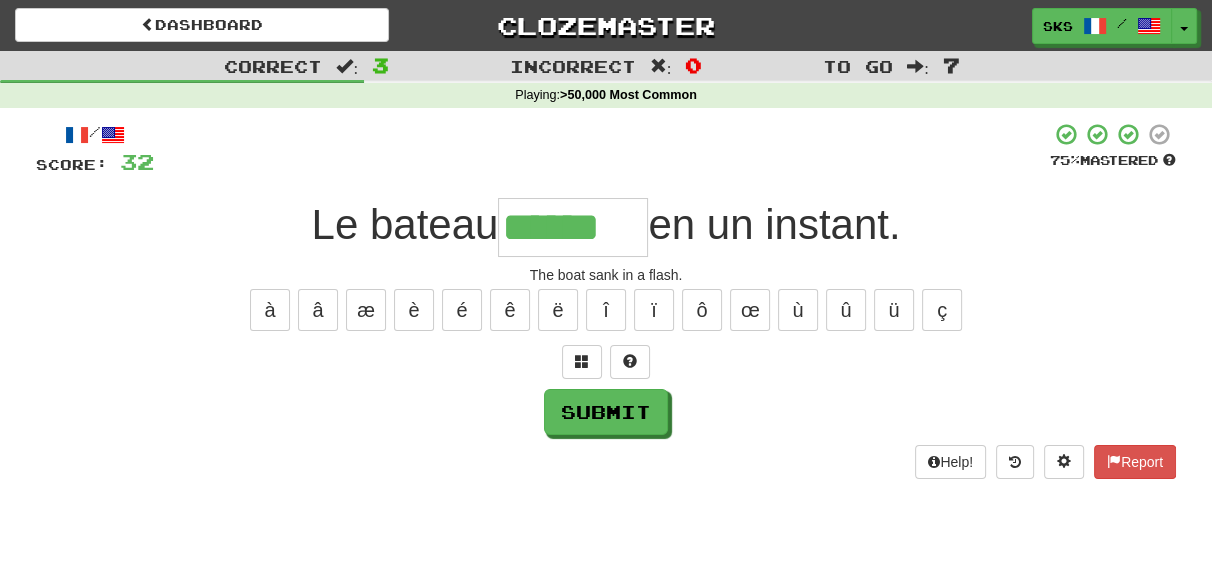type on "******" 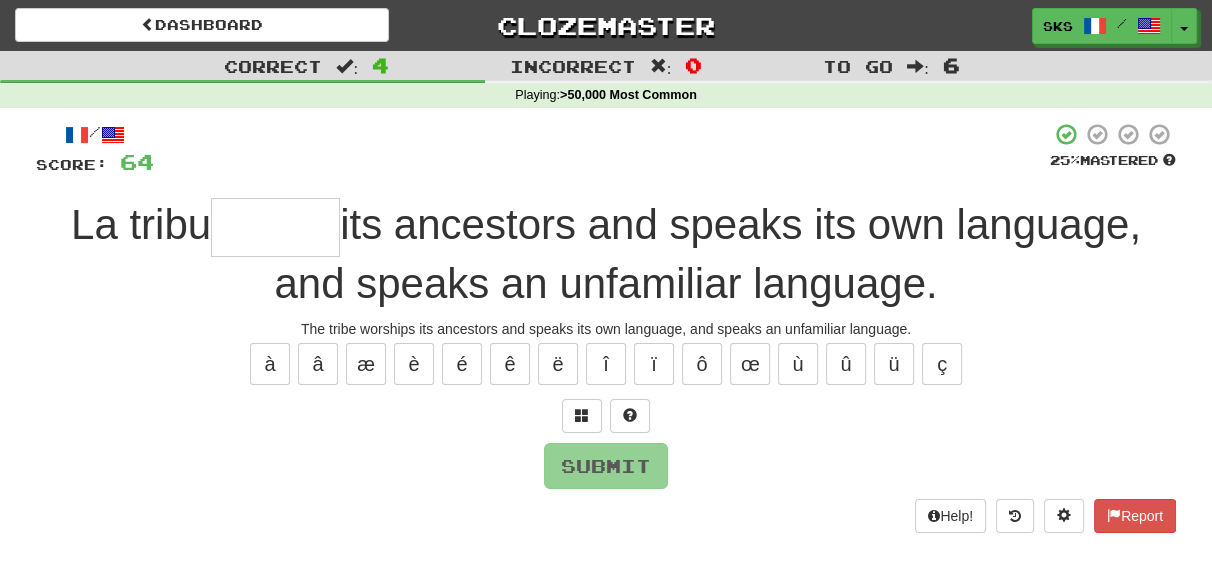 type on "*" 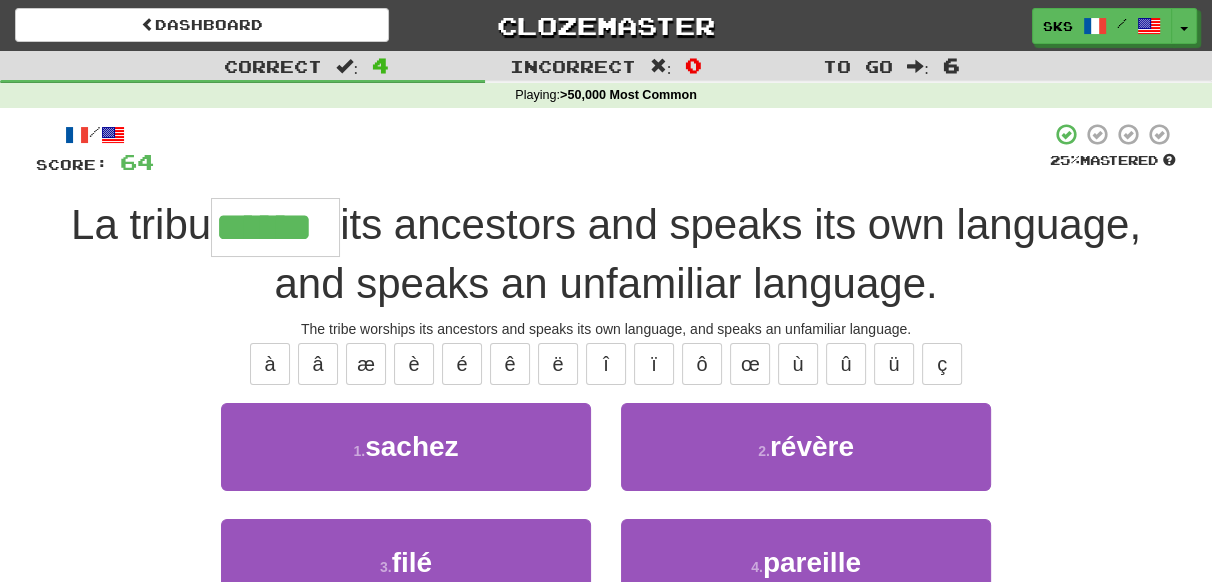 type on "******" 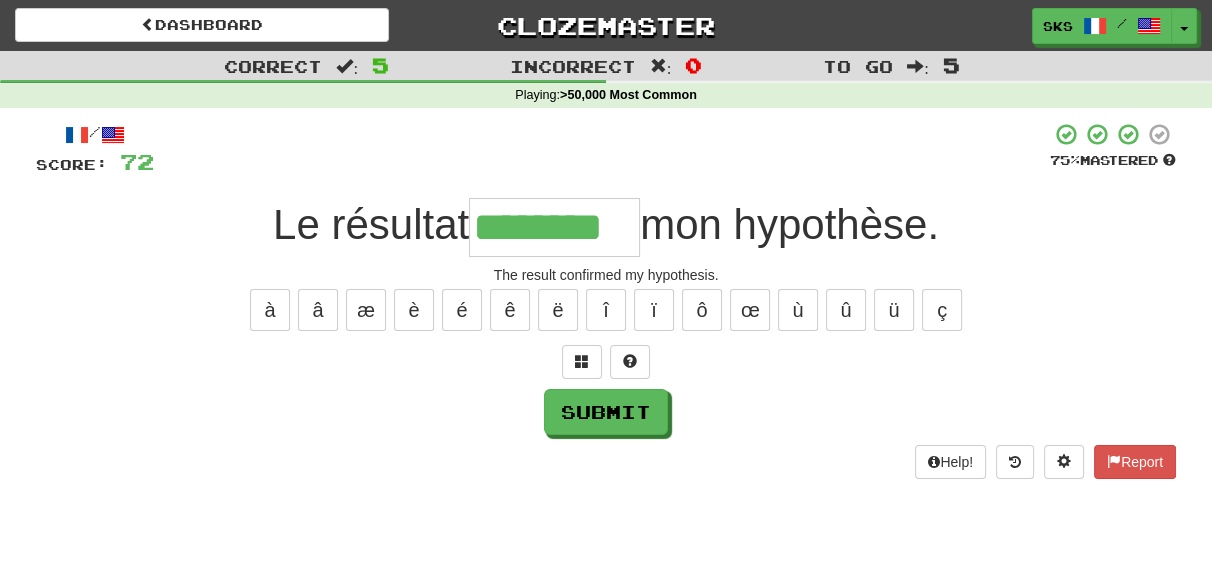type on "********" 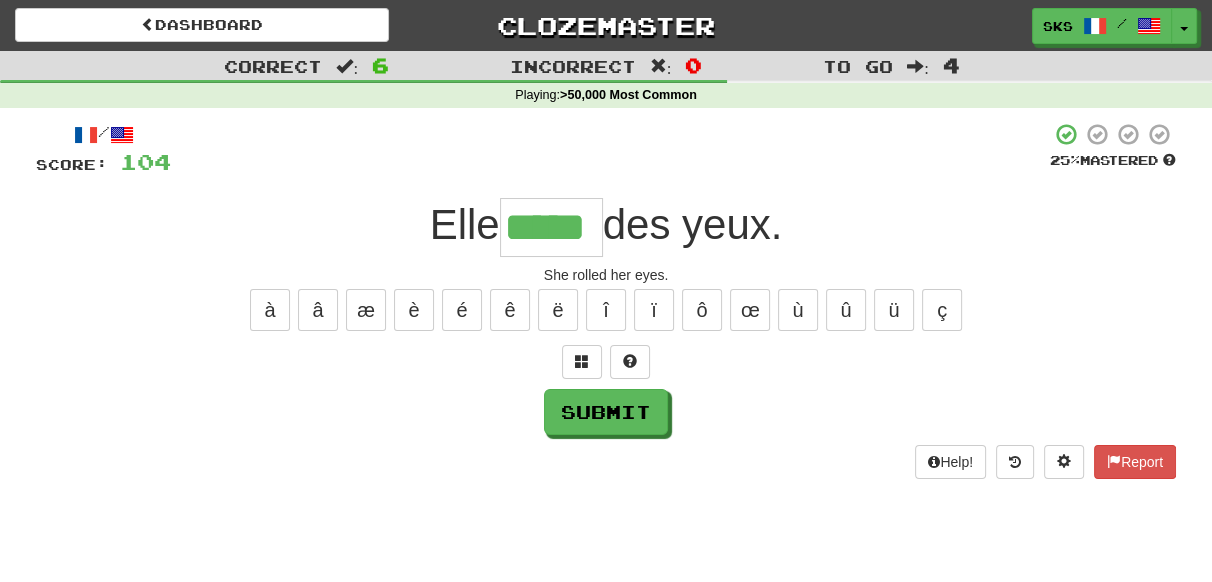 type on "*****" 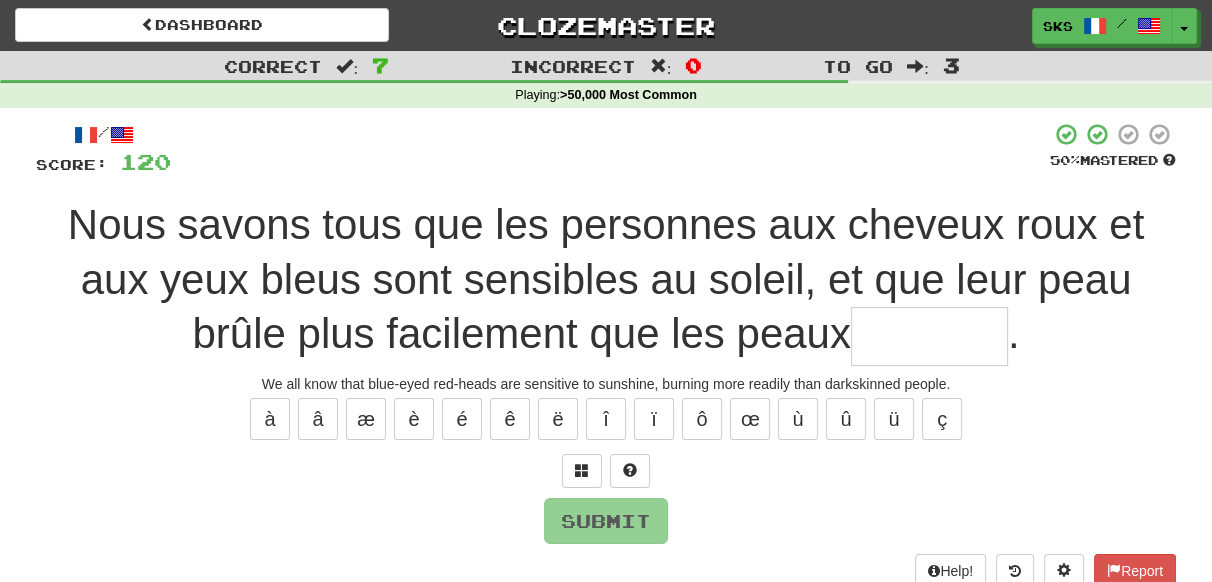 type on "*" 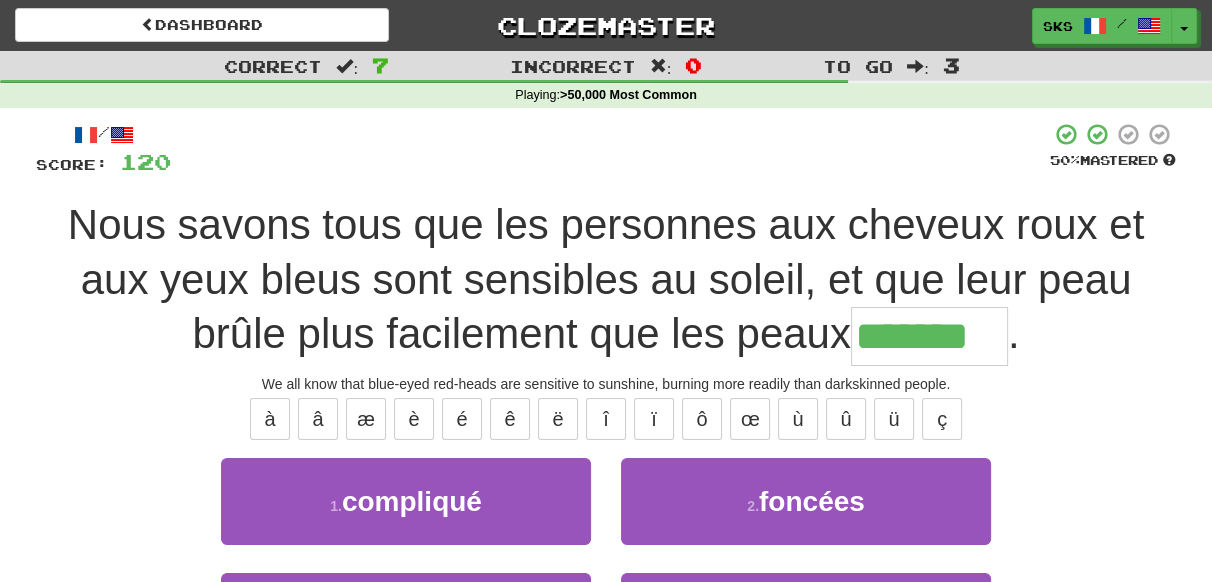 type on "*******" 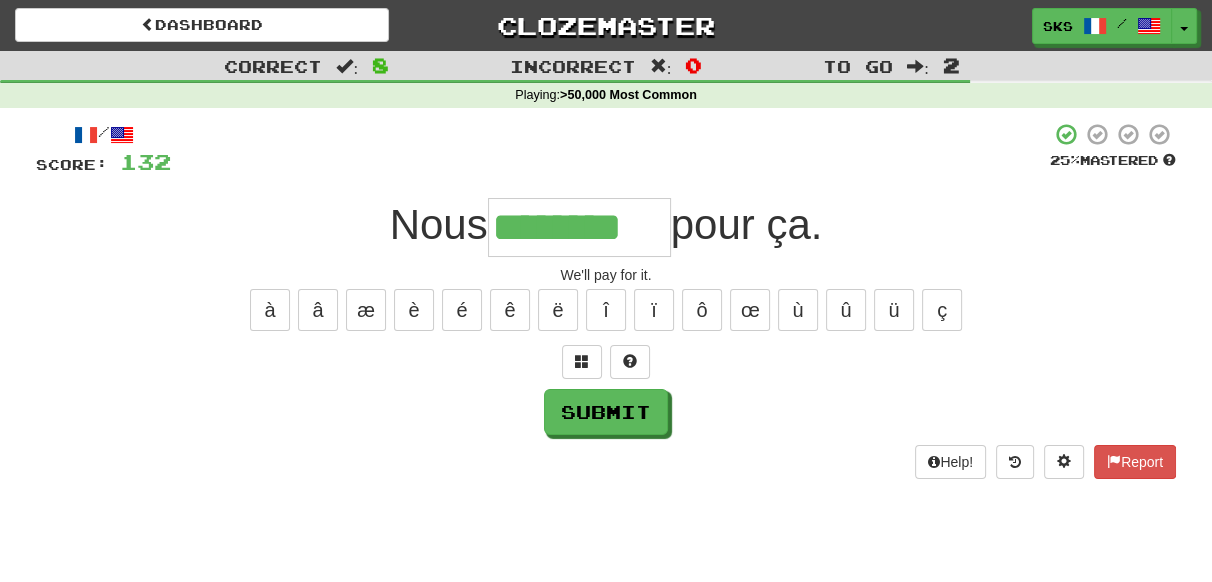 type on "********" 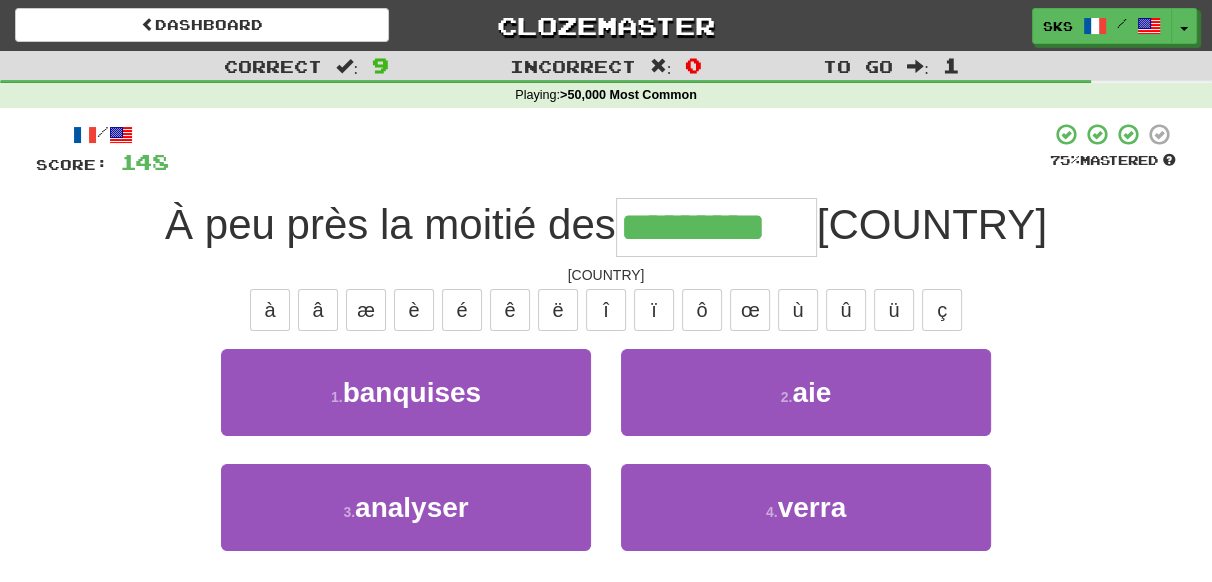 type on "*********" 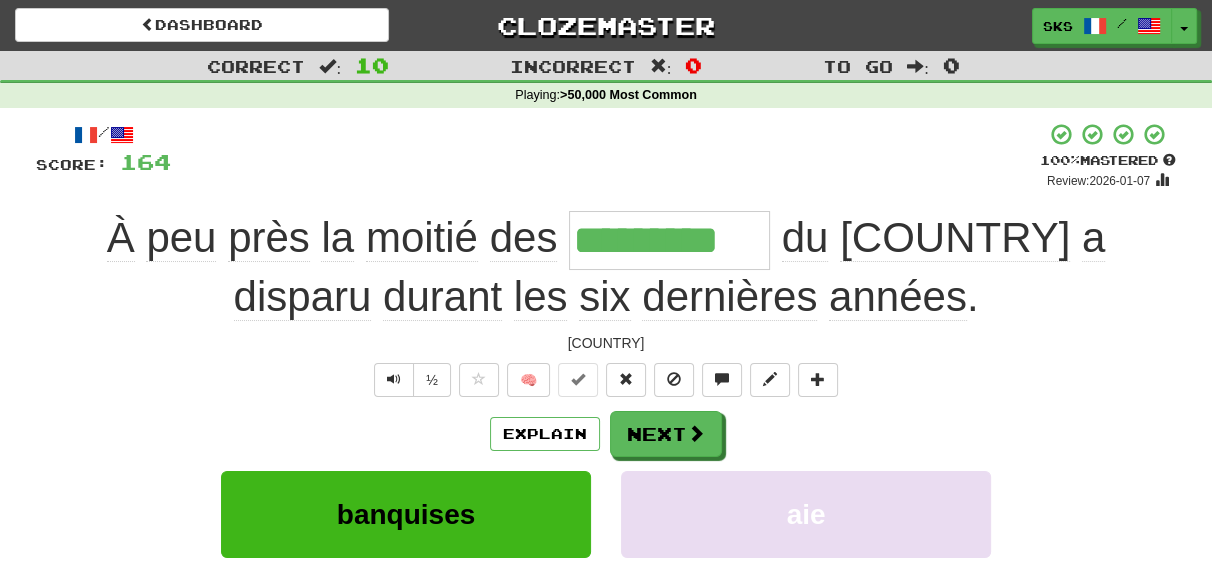 type 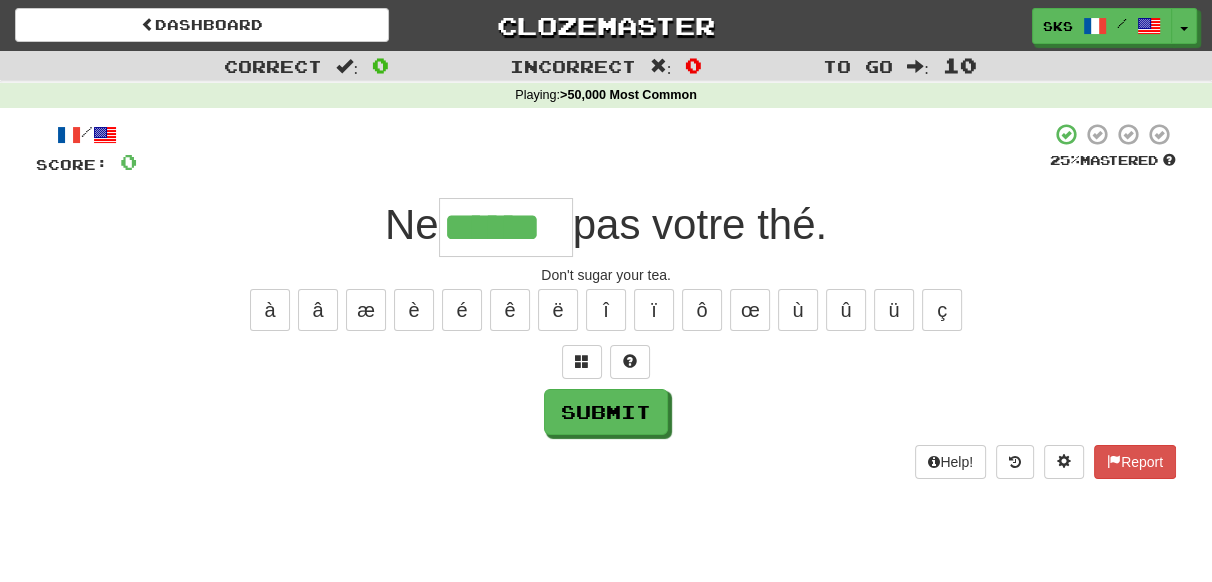 type on "******" 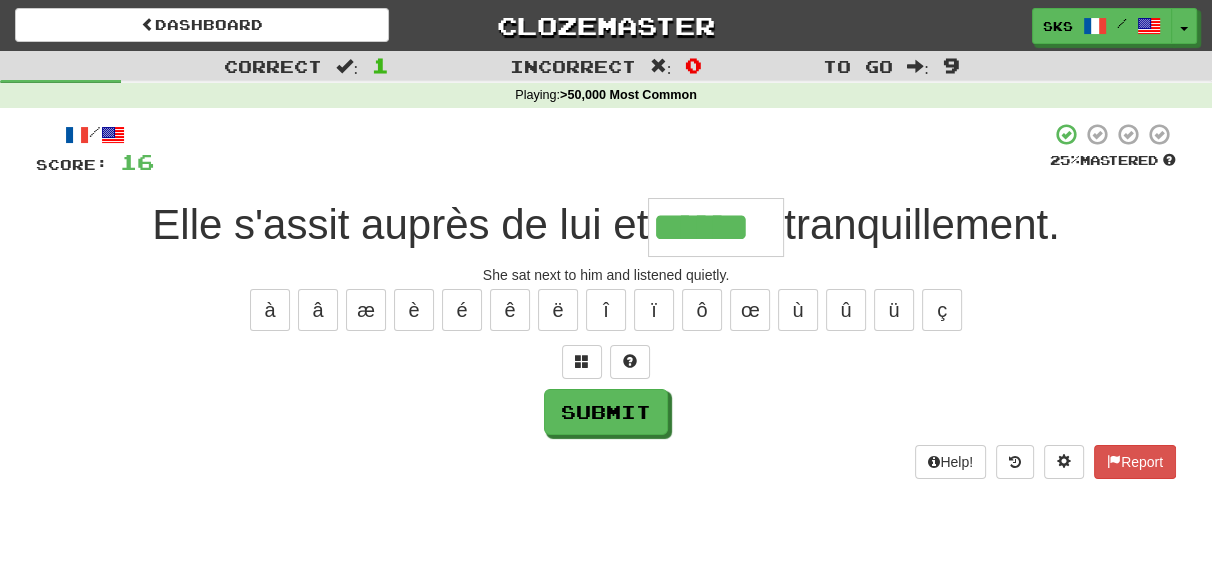 type on "******" 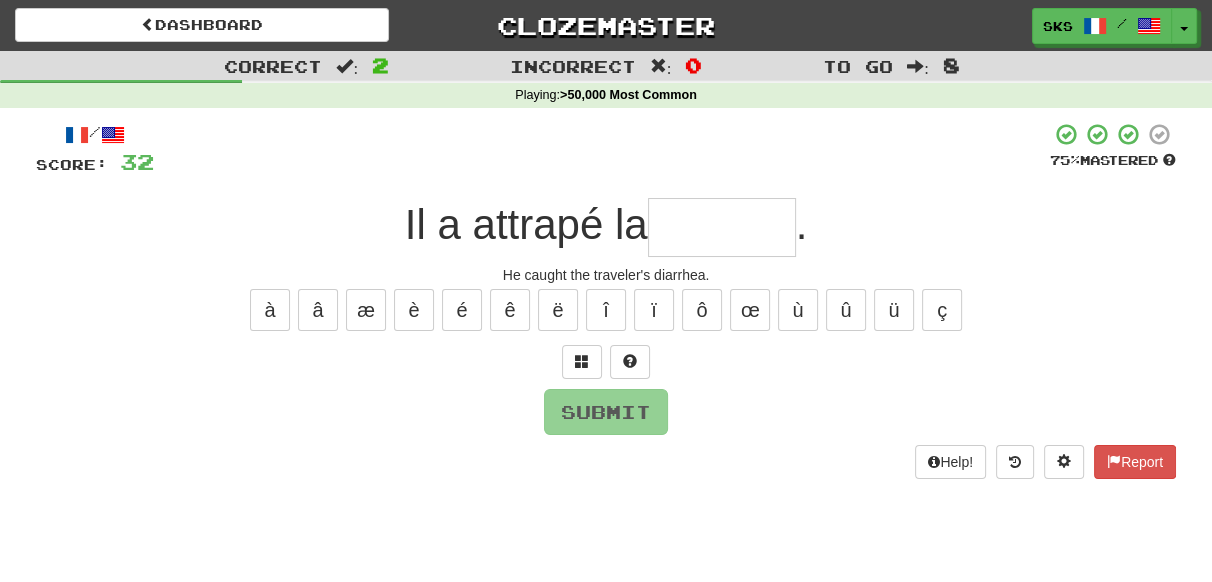 type on "*" 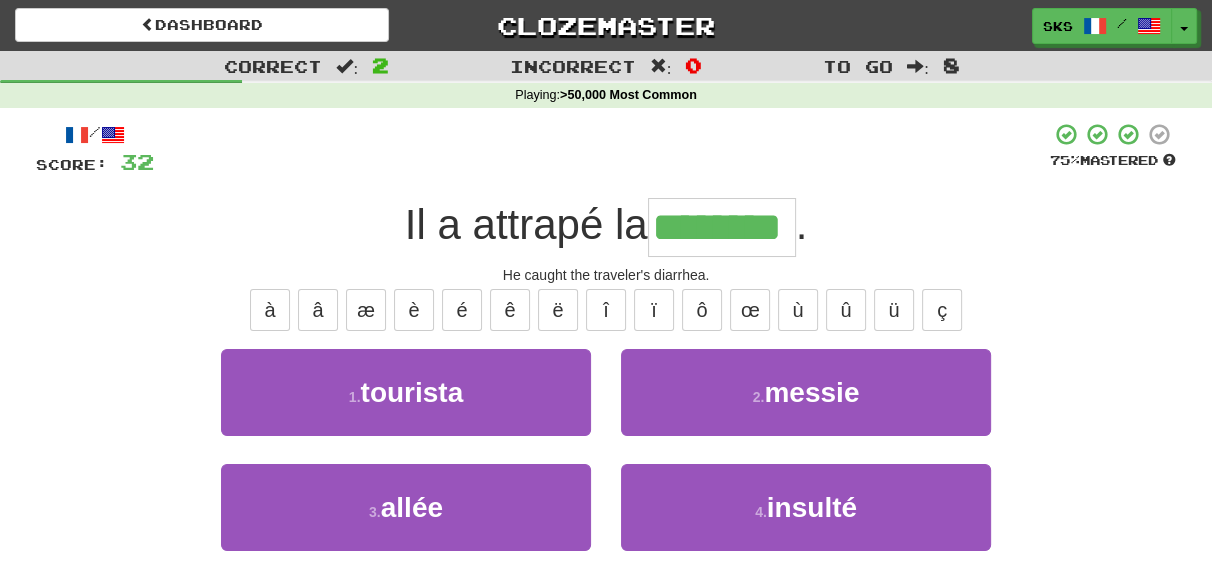 type on "********" 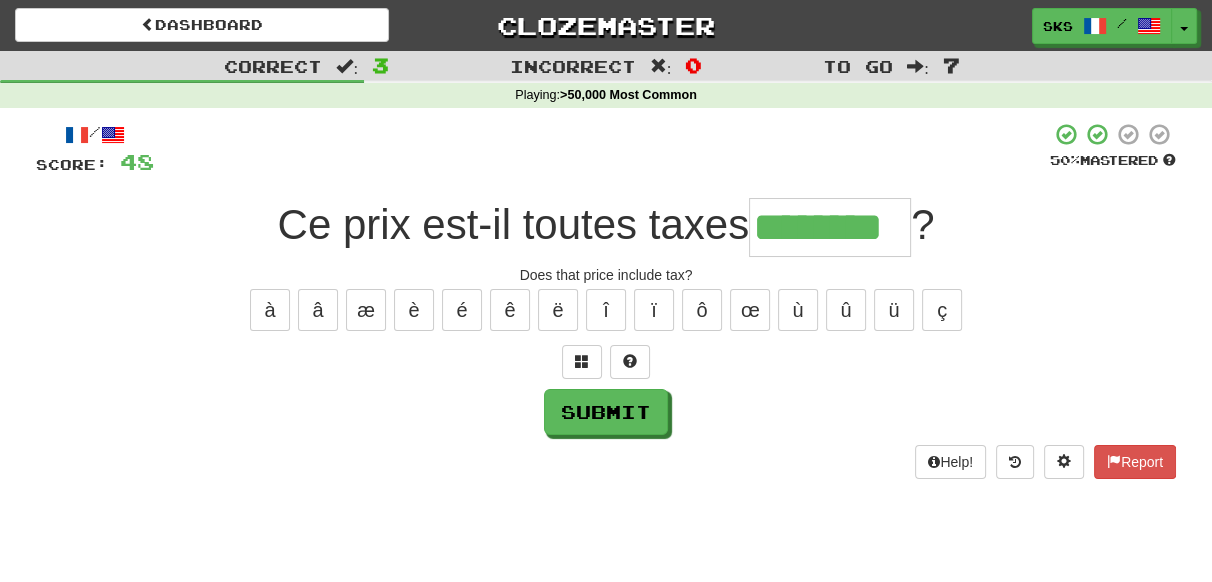 type on "********" 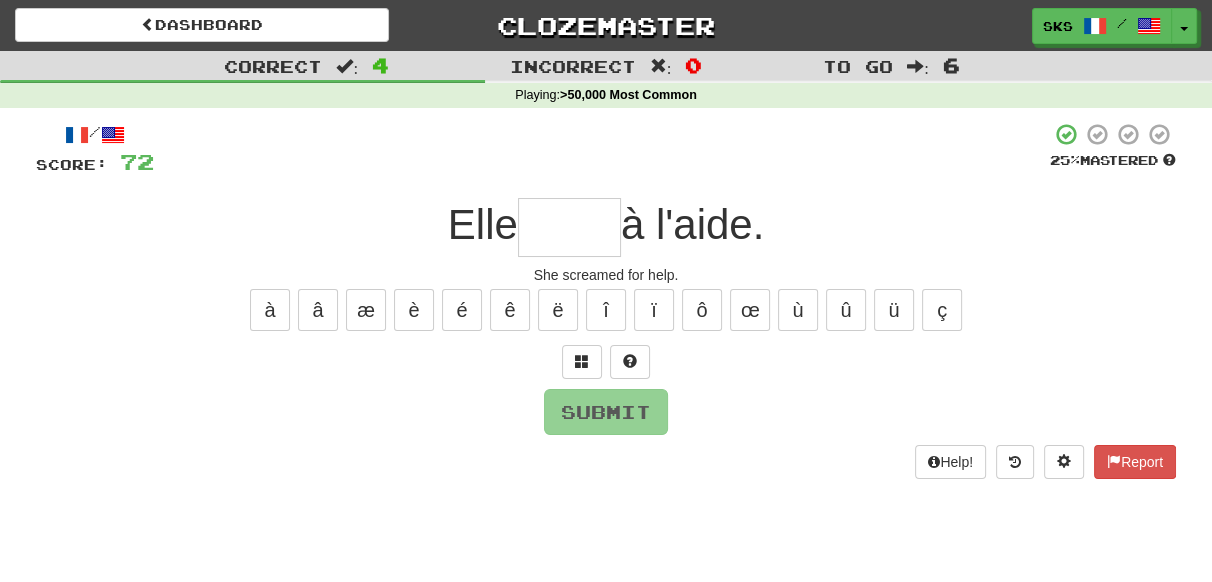 type on "*" 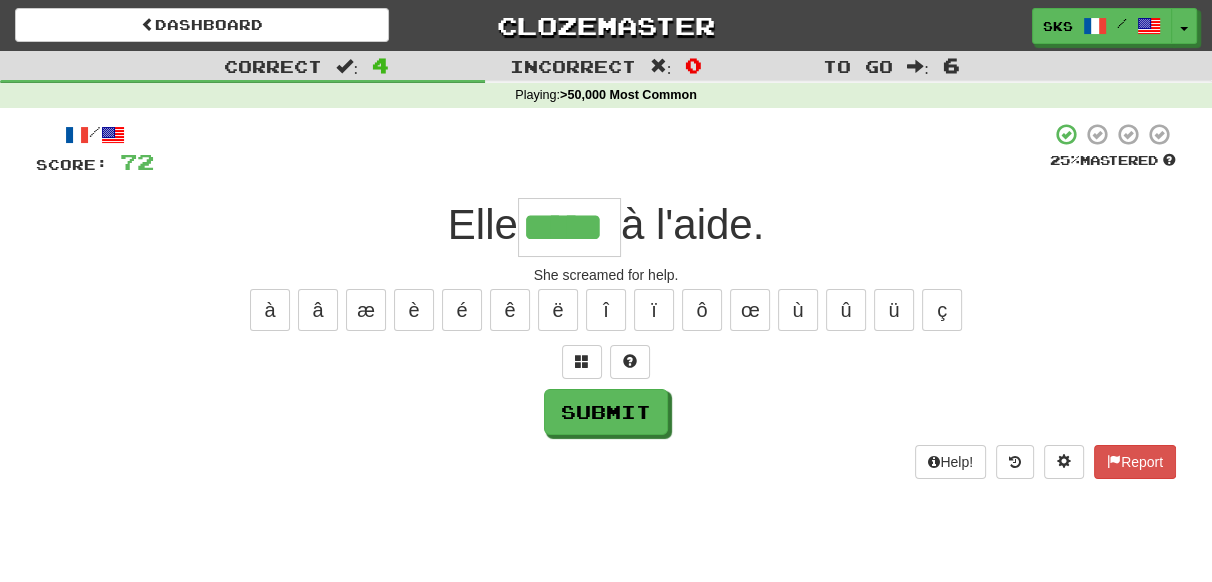 type on "*****" 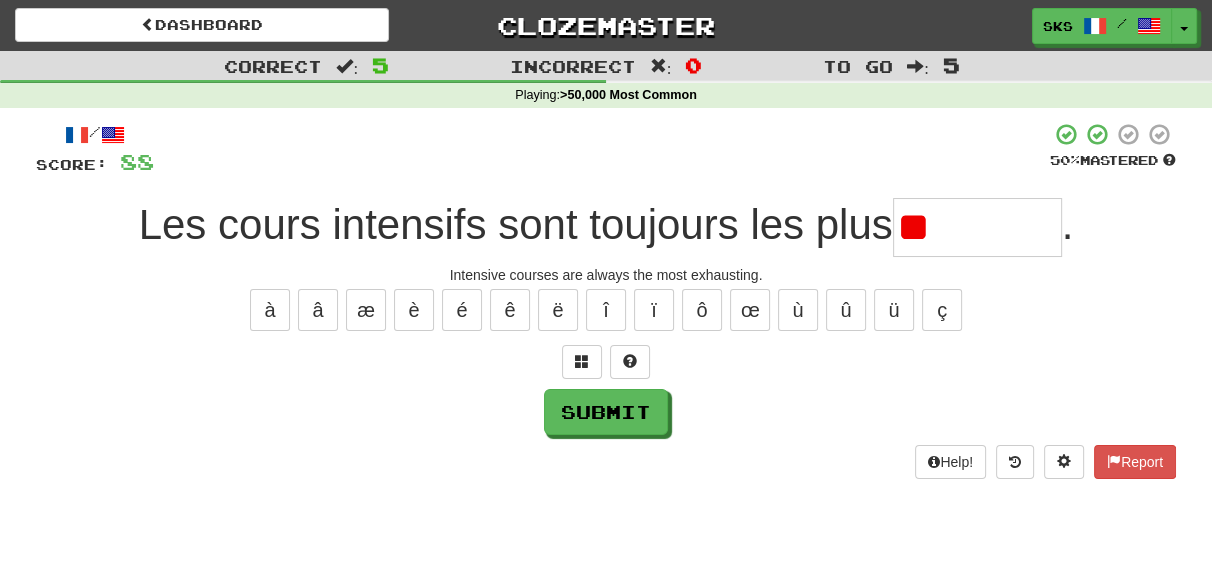 type on "*" 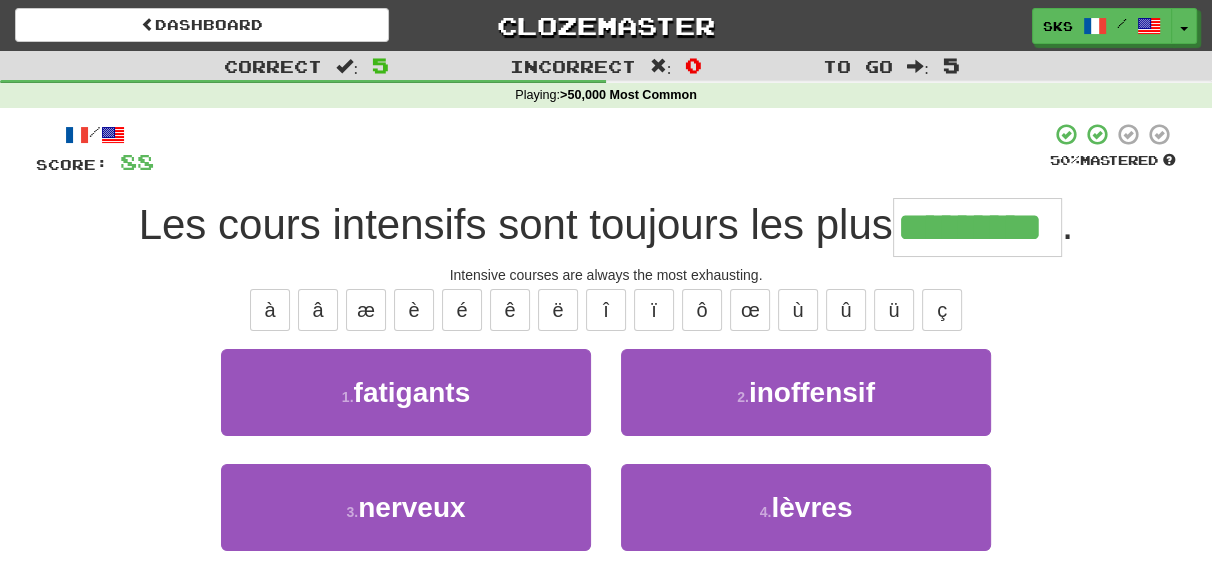 type on "*********" 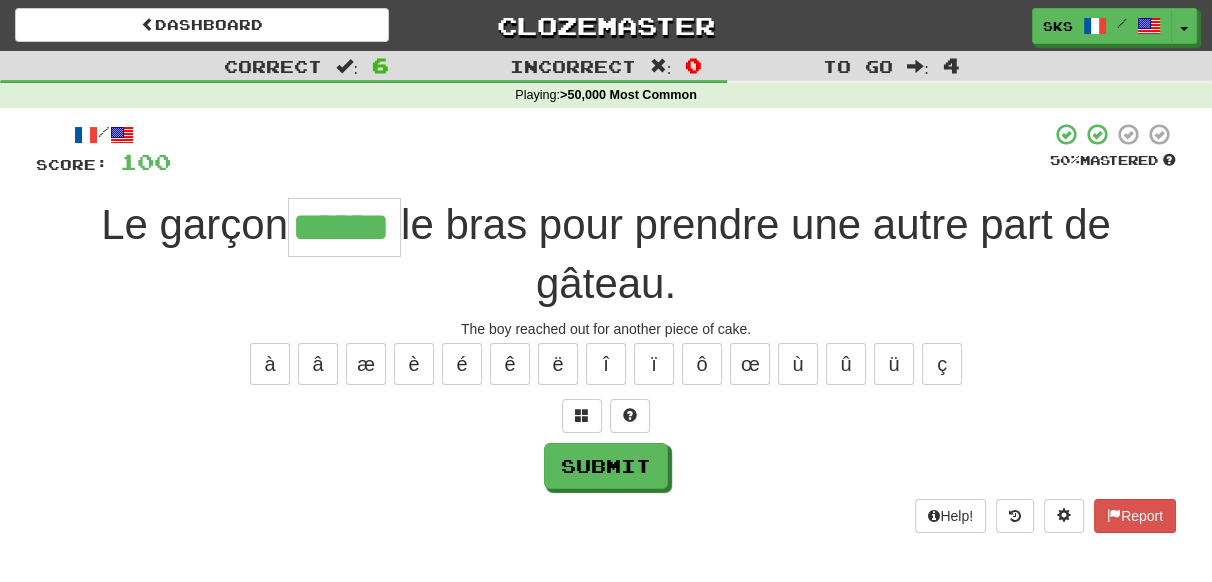 type on "******" 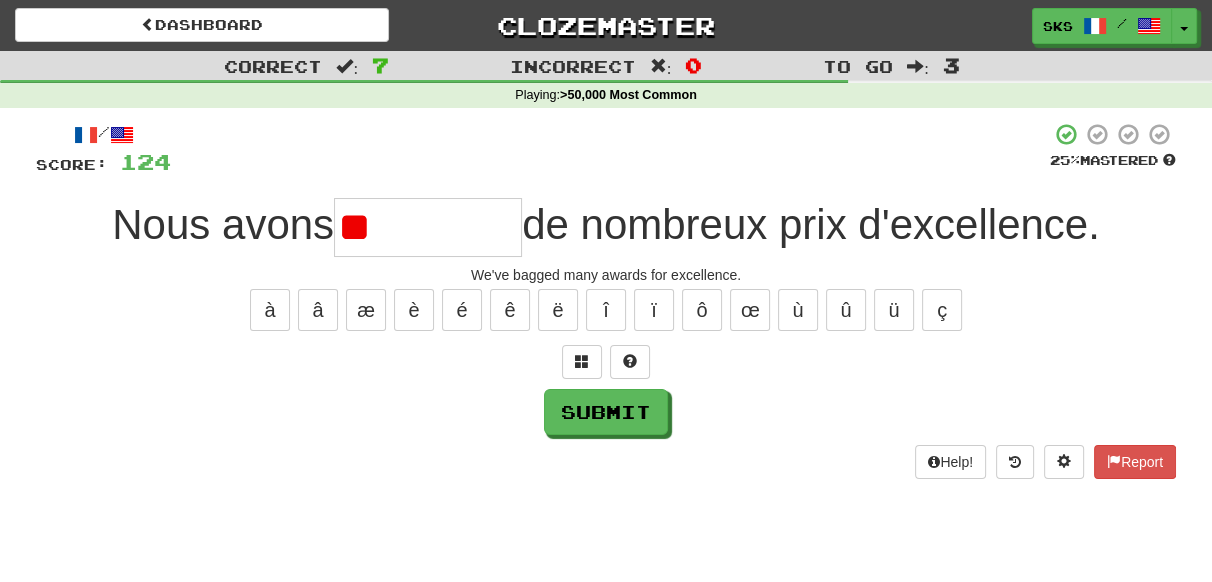type on "*" 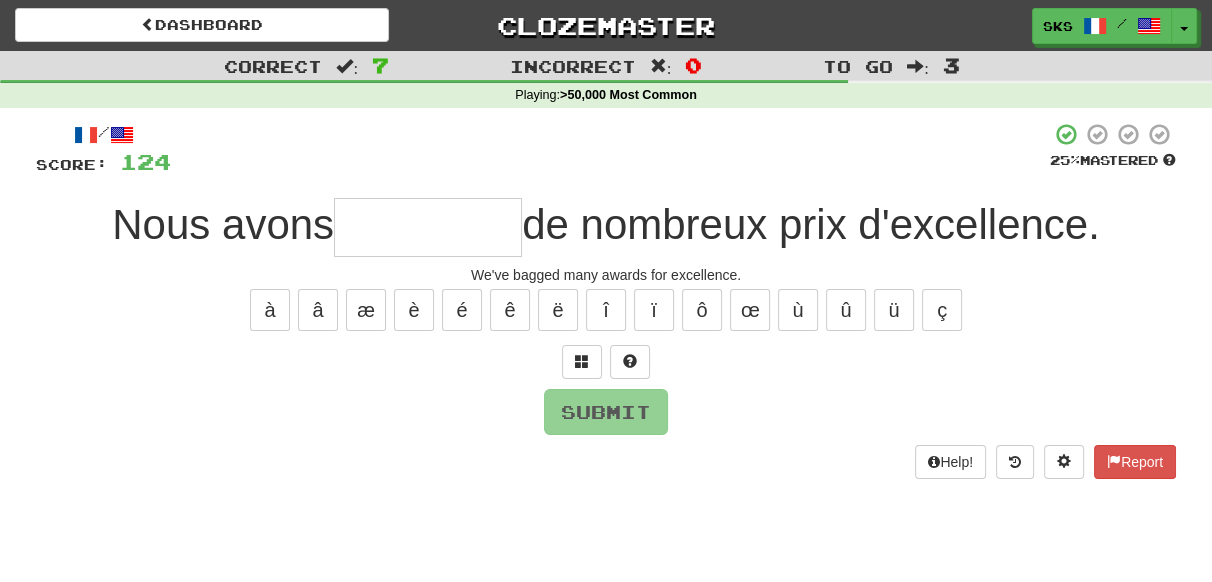 type on "*" 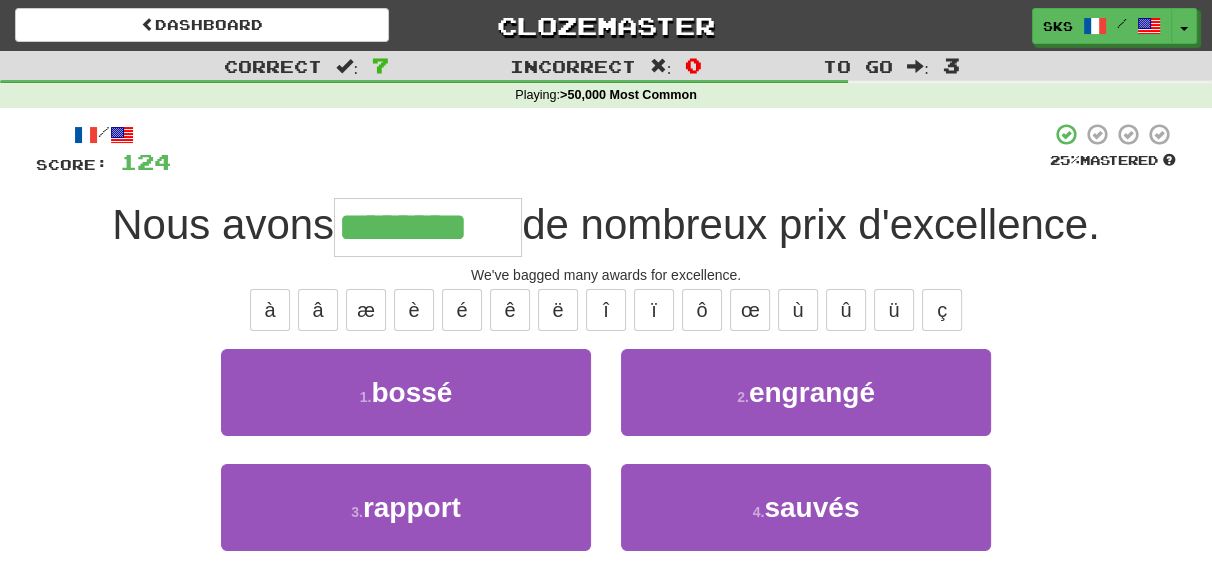 type on "********" 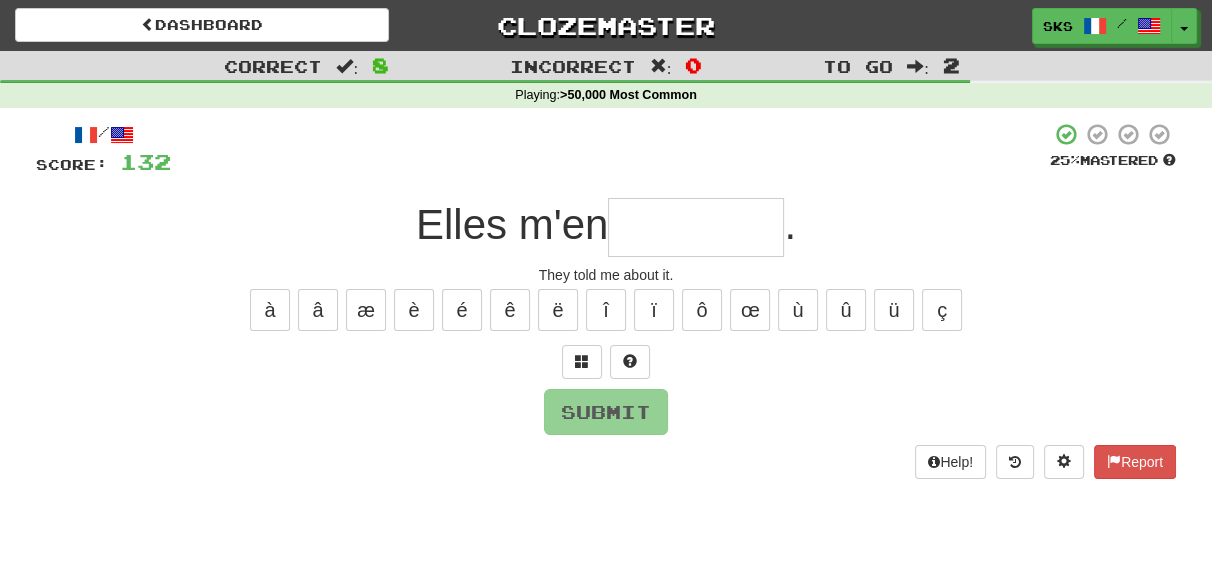 type on "*" 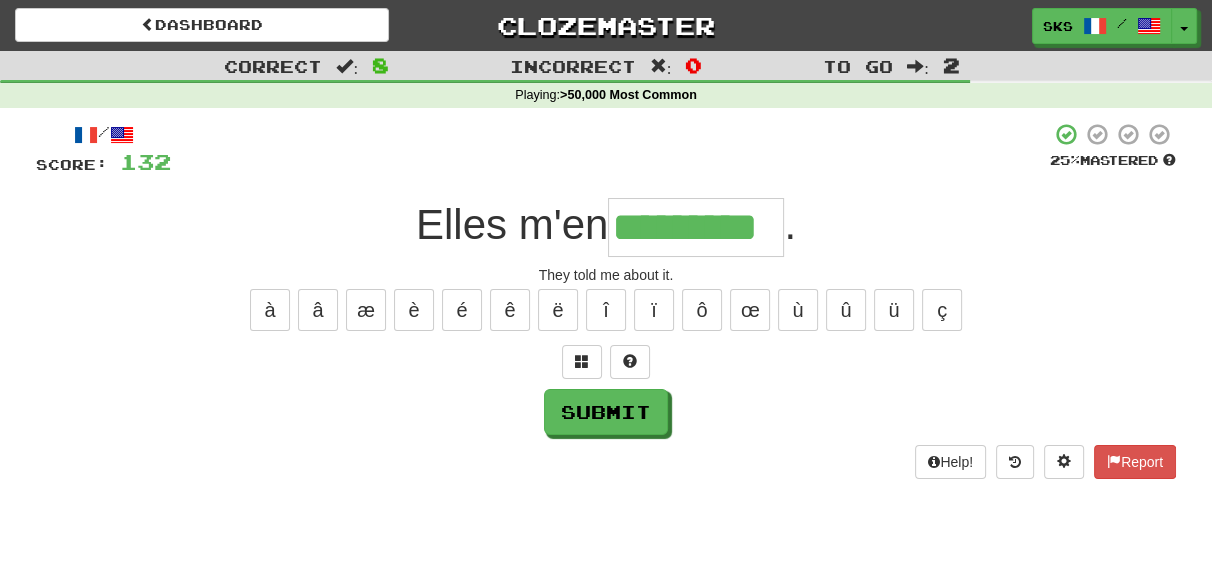 type on "*********" 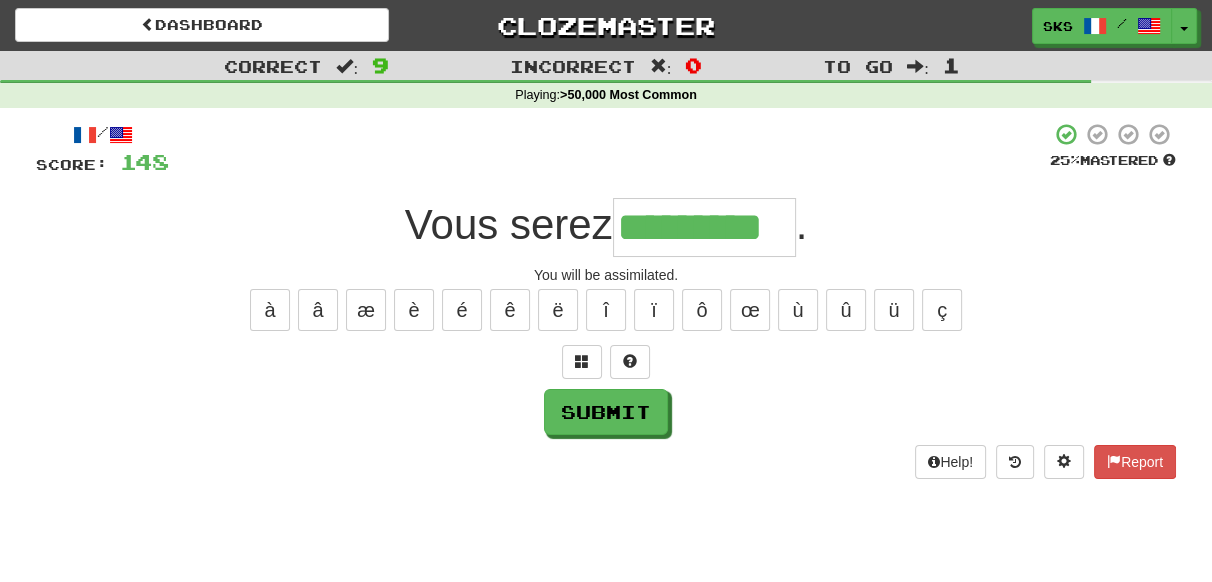 type on "*********" 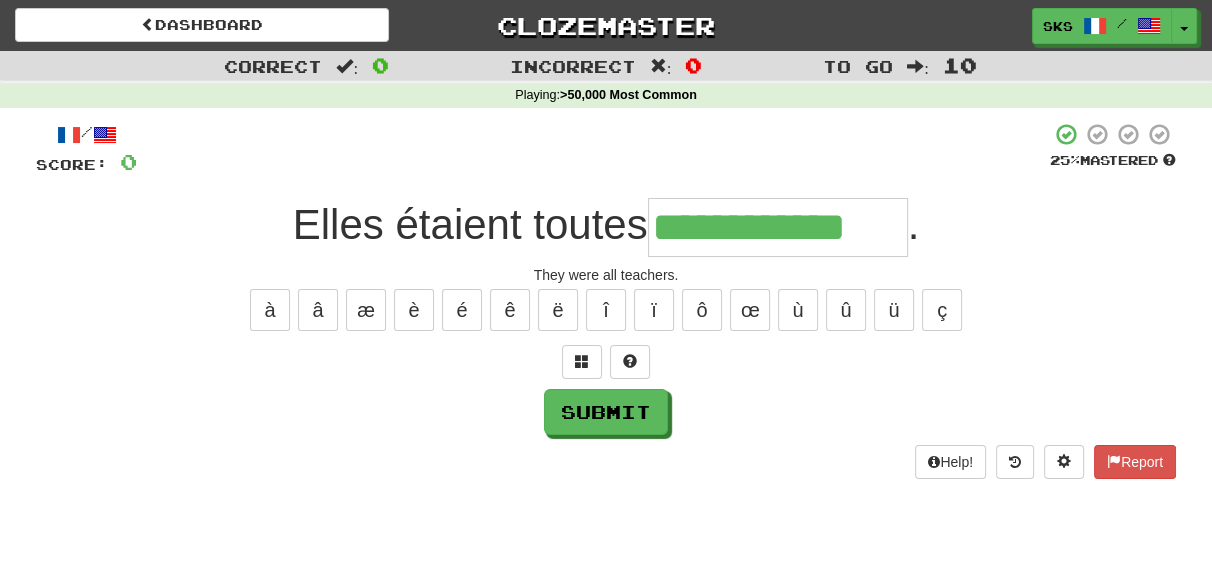 type on "**********" 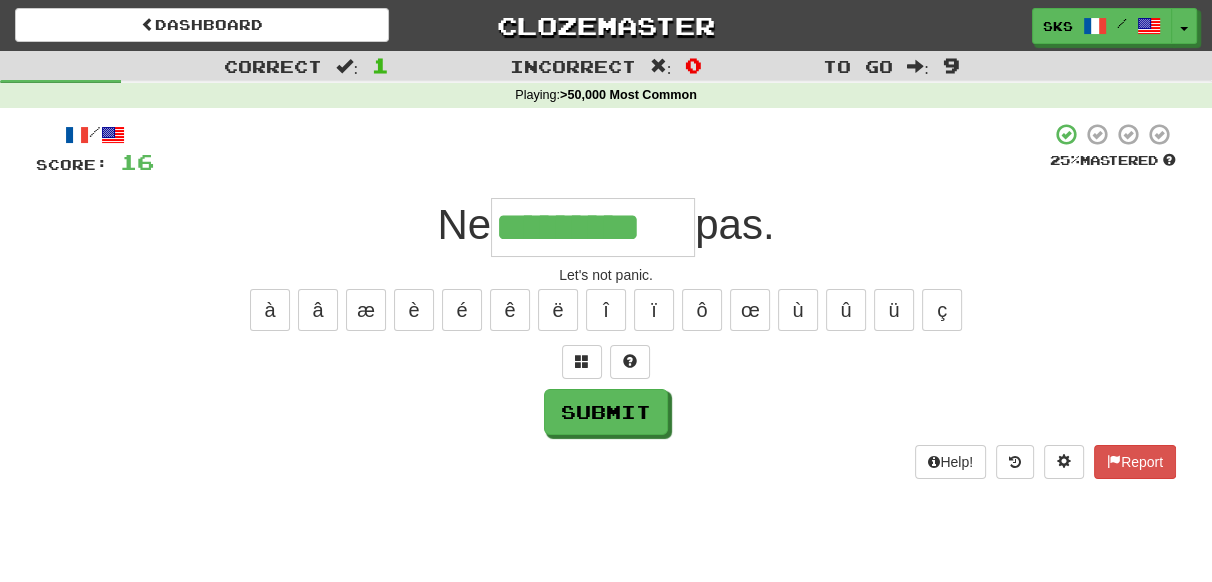 type on "*********" 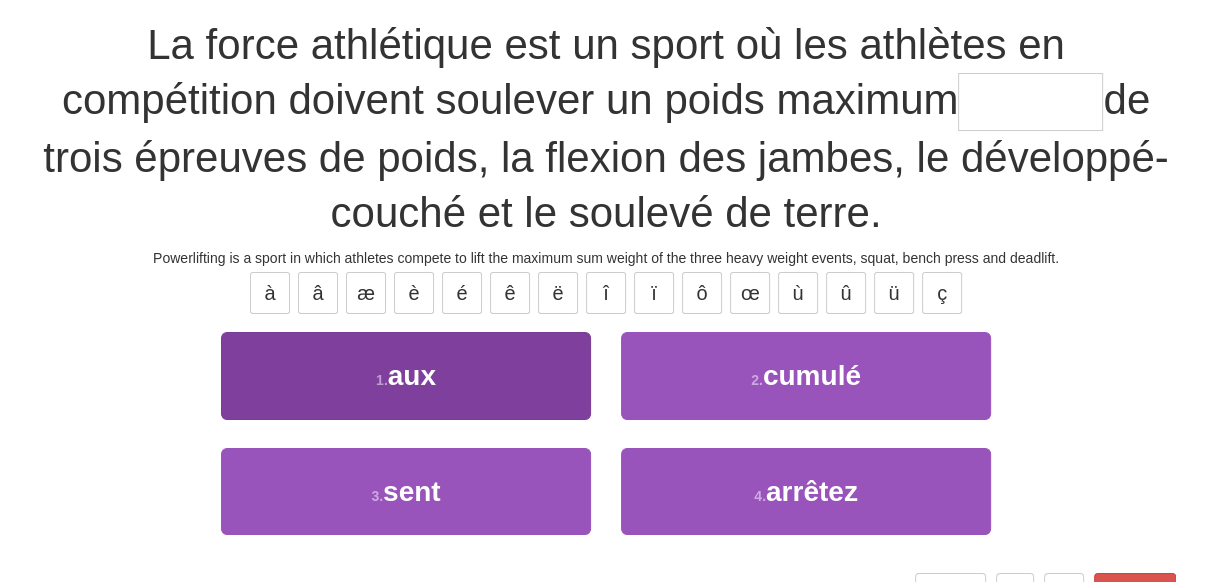 scroll, scrollTop: 181, scrollLeft: 0, axis: vertical 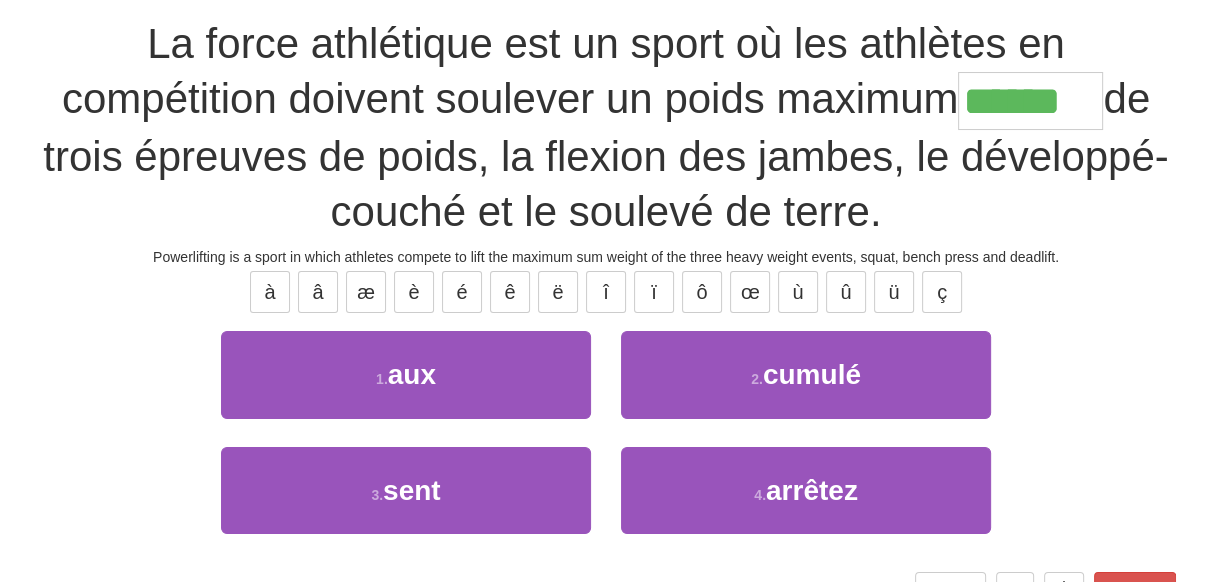 type on "******" 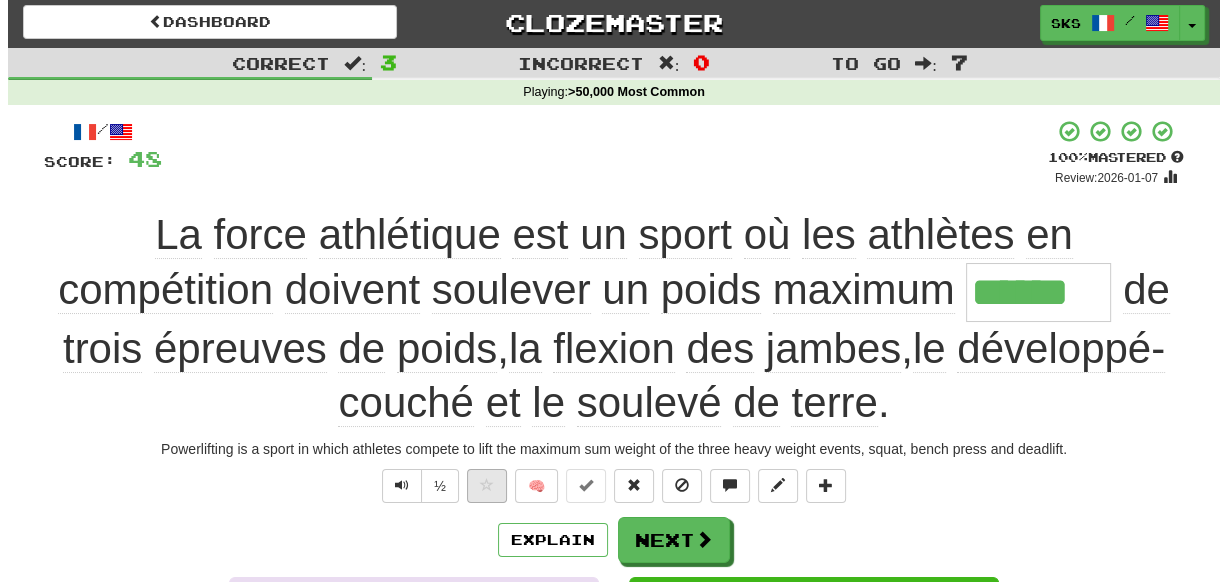 scroll, scrollTop: 0, scrollLeft: 0, axis: both 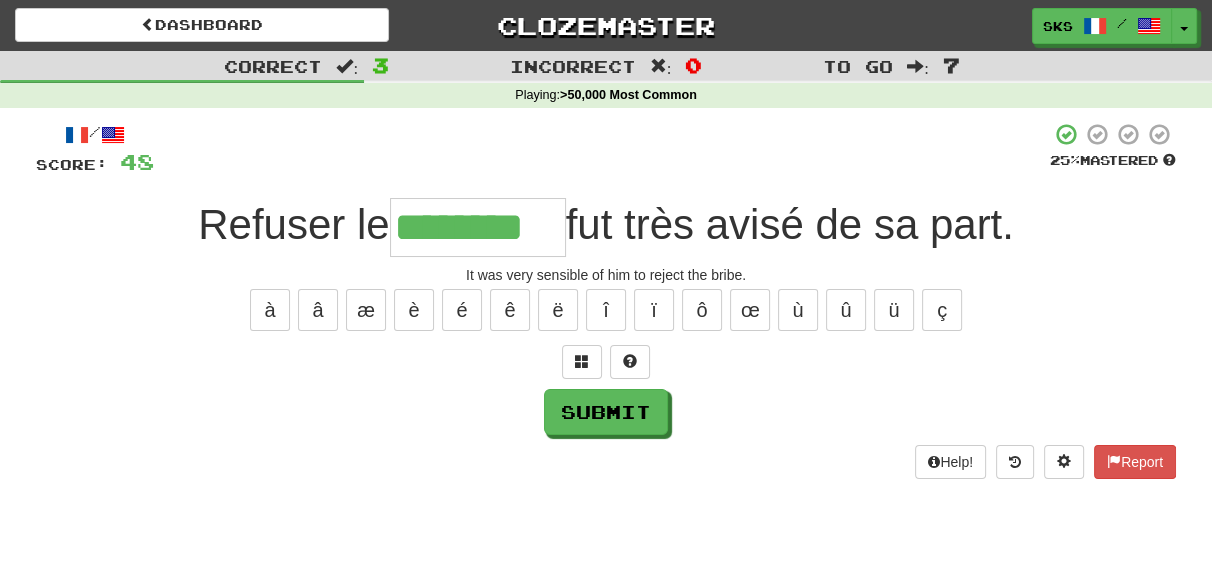 type on "********" 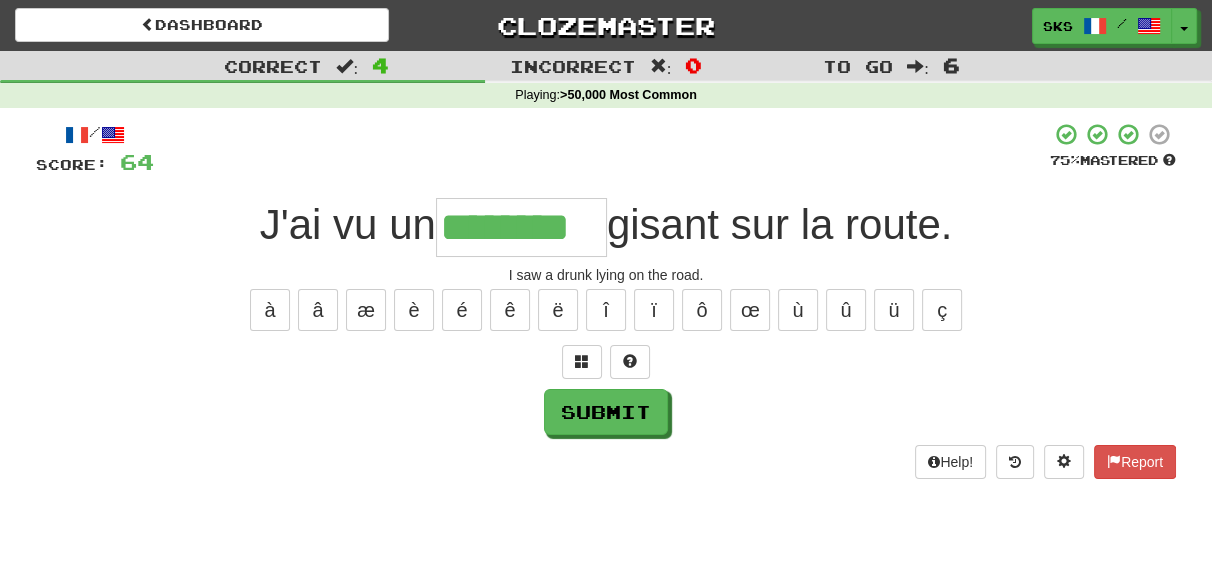 type on "********" 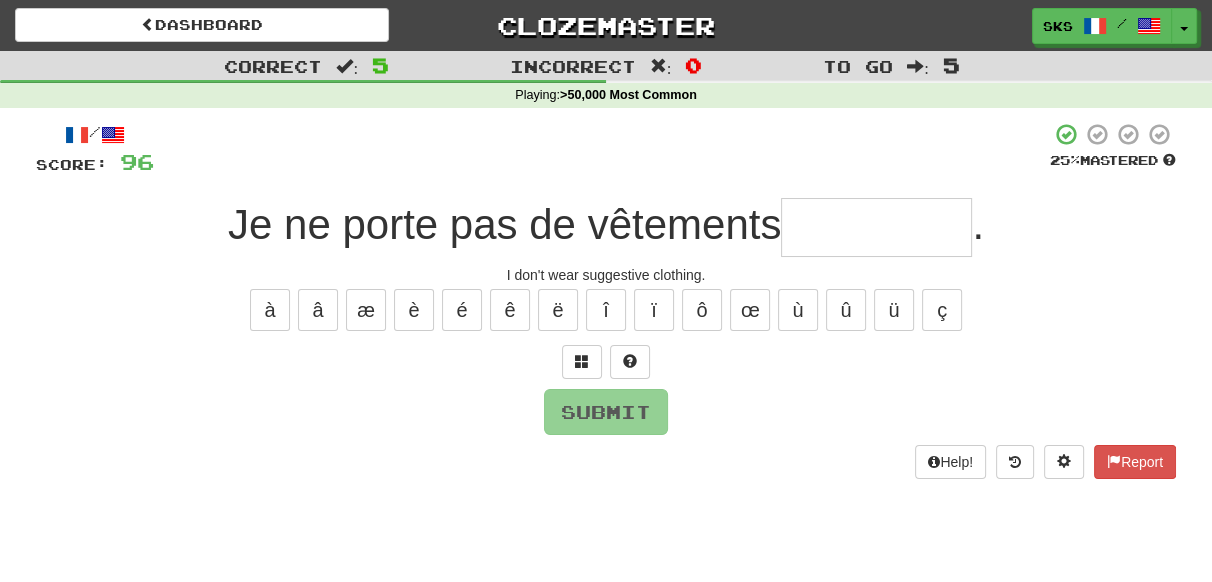 type on "*" 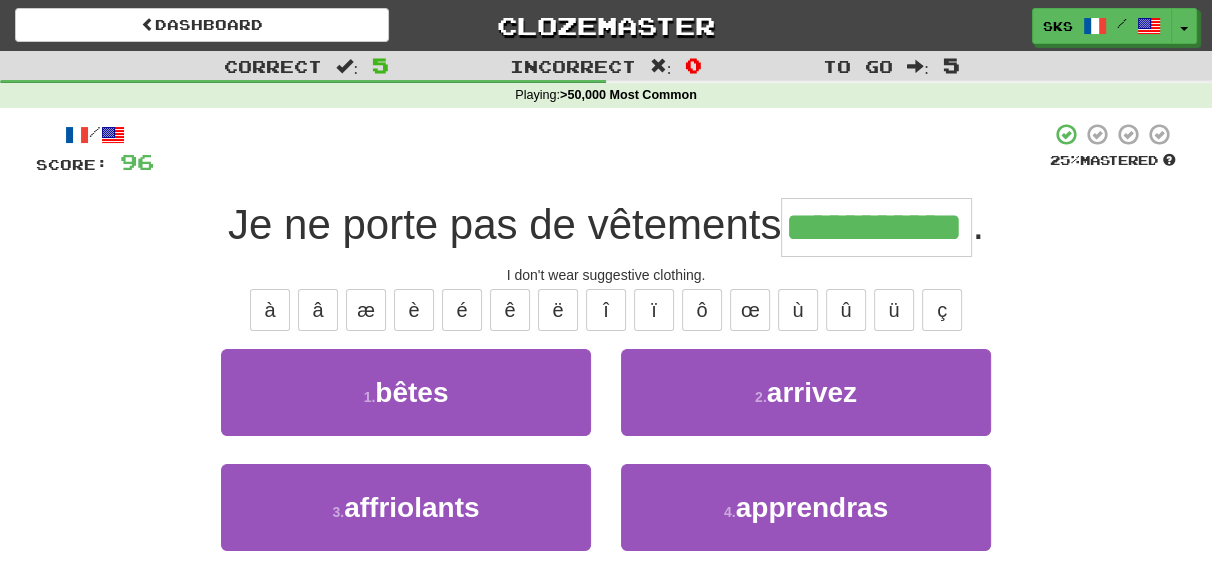 type on "**********" 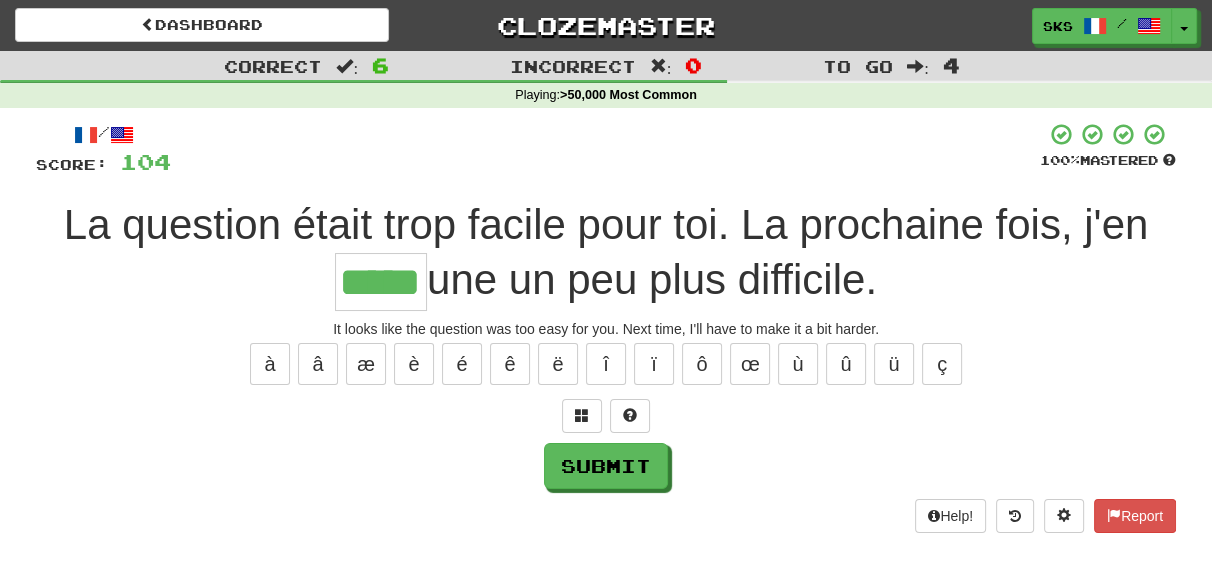type on "*****" 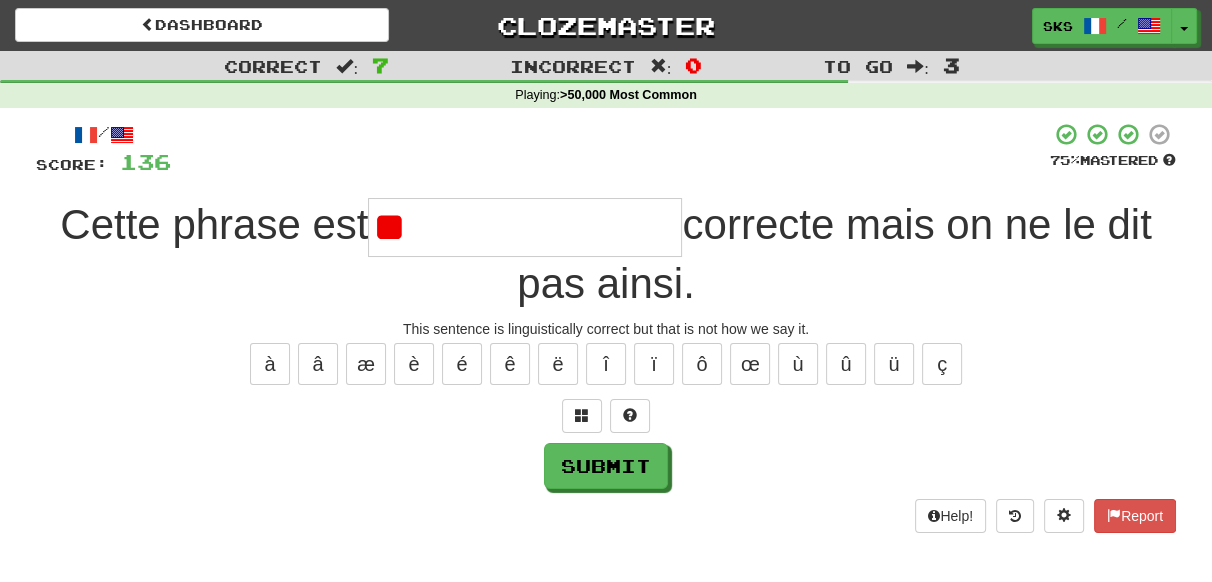 type on "*" 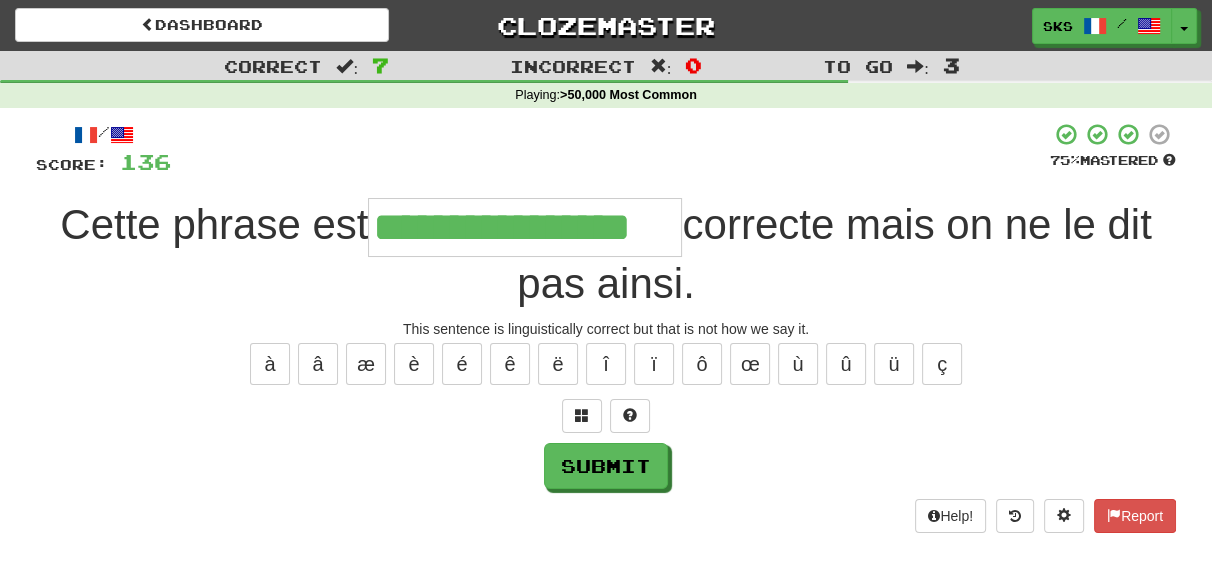 type on "**********" 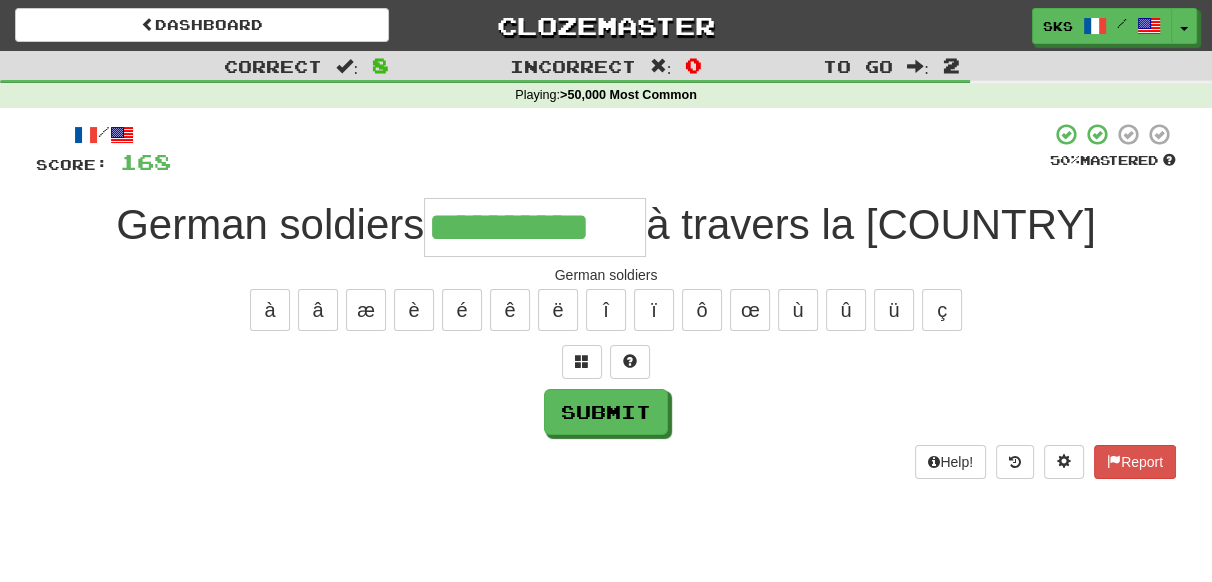 type on "**********" 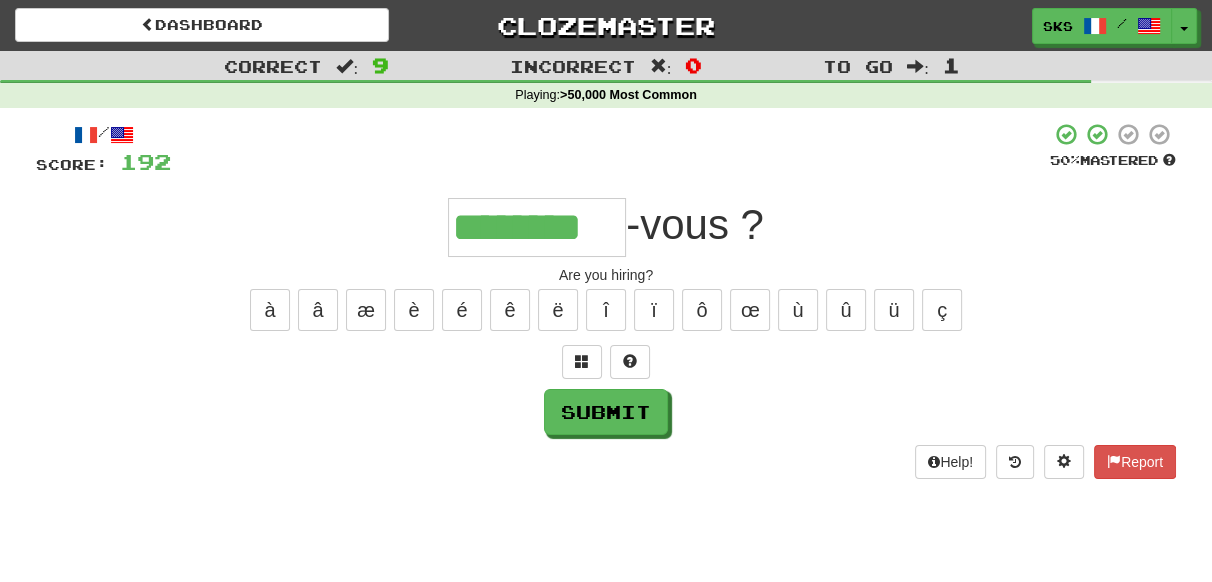 type on "********" 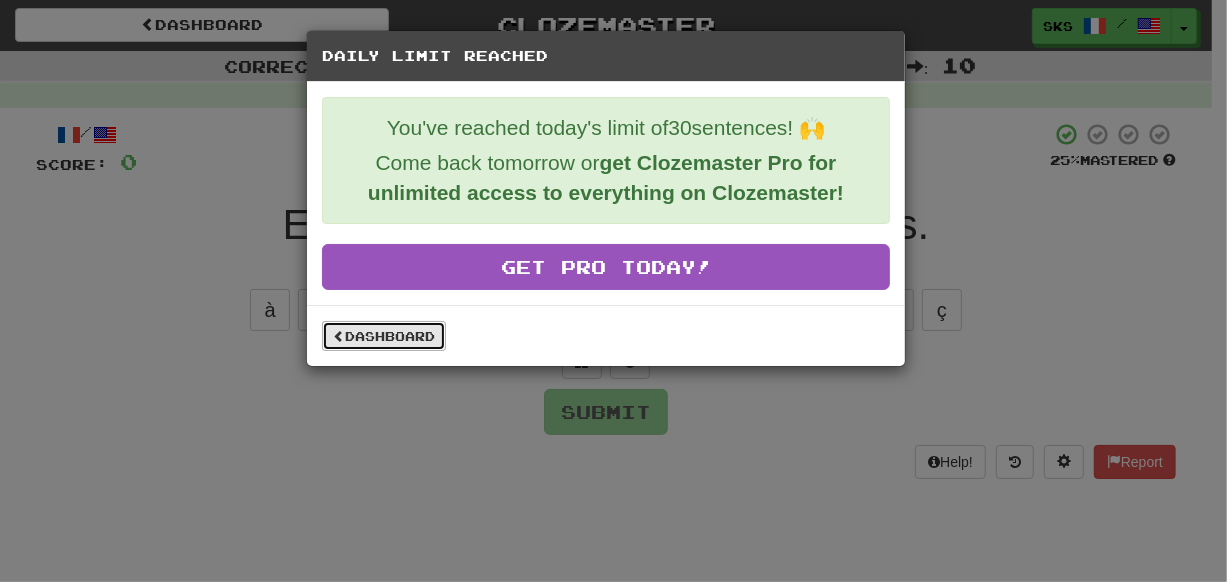 click on "Dashboard" at bounding box center (384, 336) 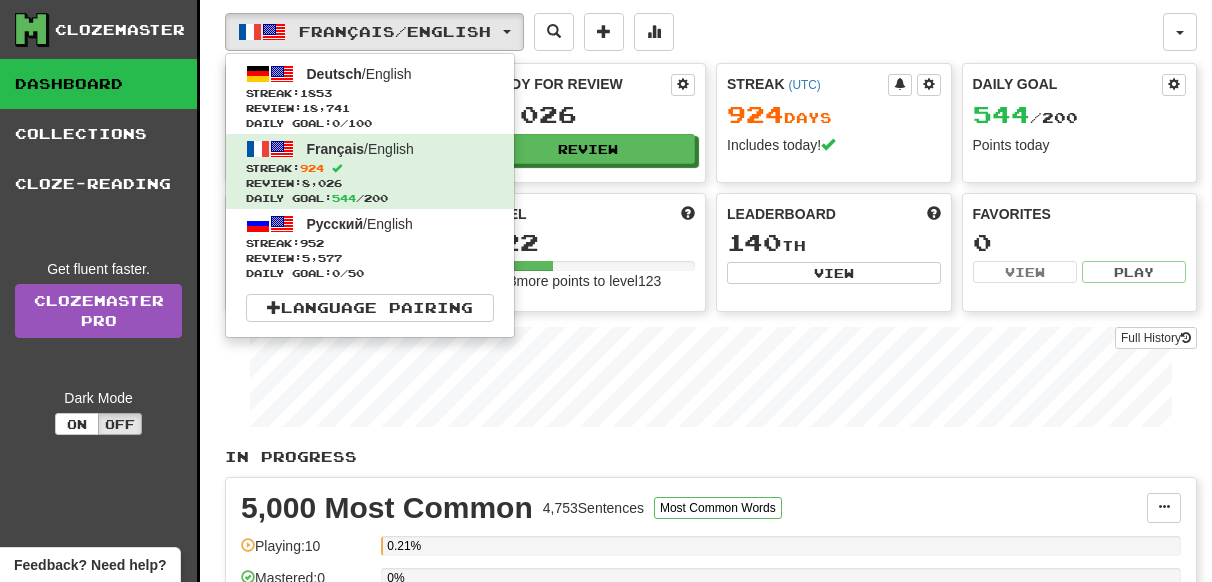scroll, scrollTop: 0, scrollLeft: 0, axis: both 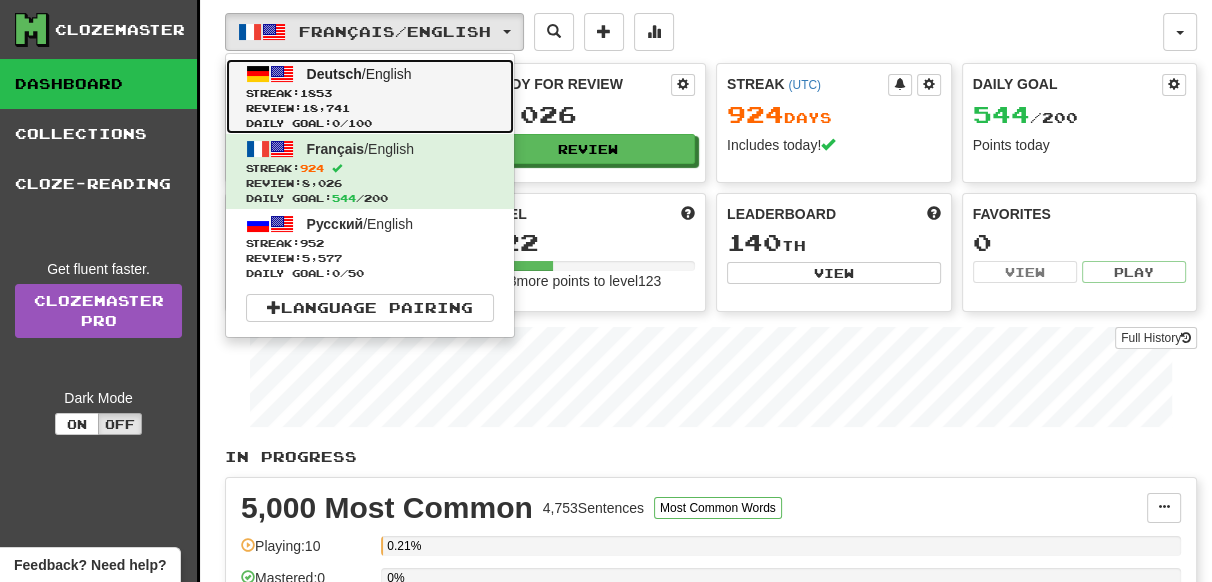 click on "Deutsch  /  English" at bounding box center [359, 74] 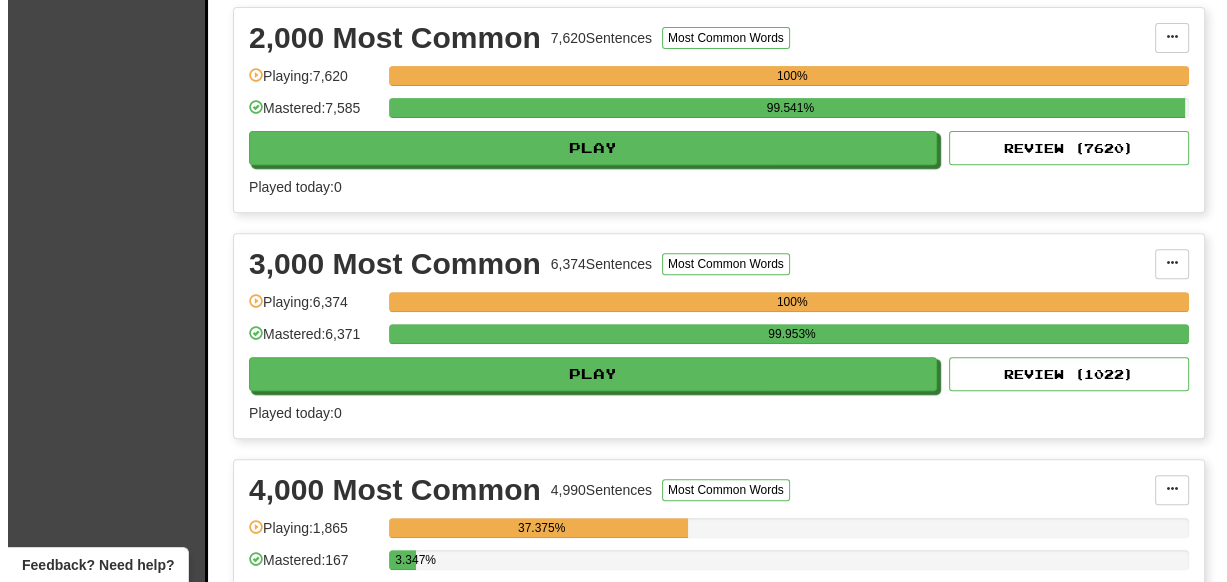 scroll, scrollTop: 727, scrollLeft: 0, axis: vertical 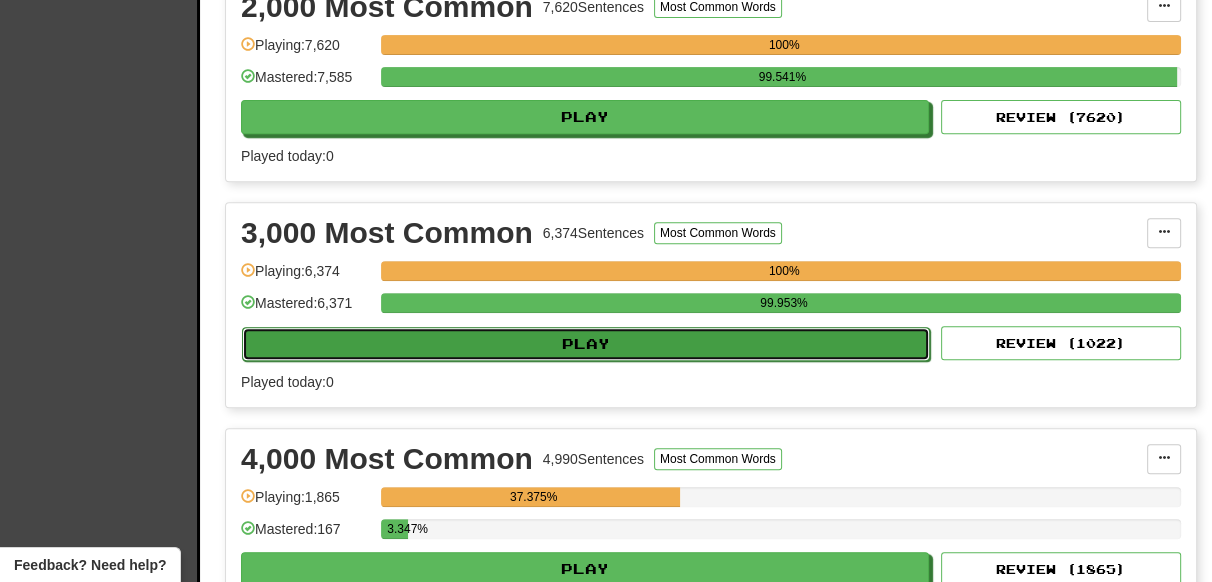click on "Play" at bounding box center [586, 344] 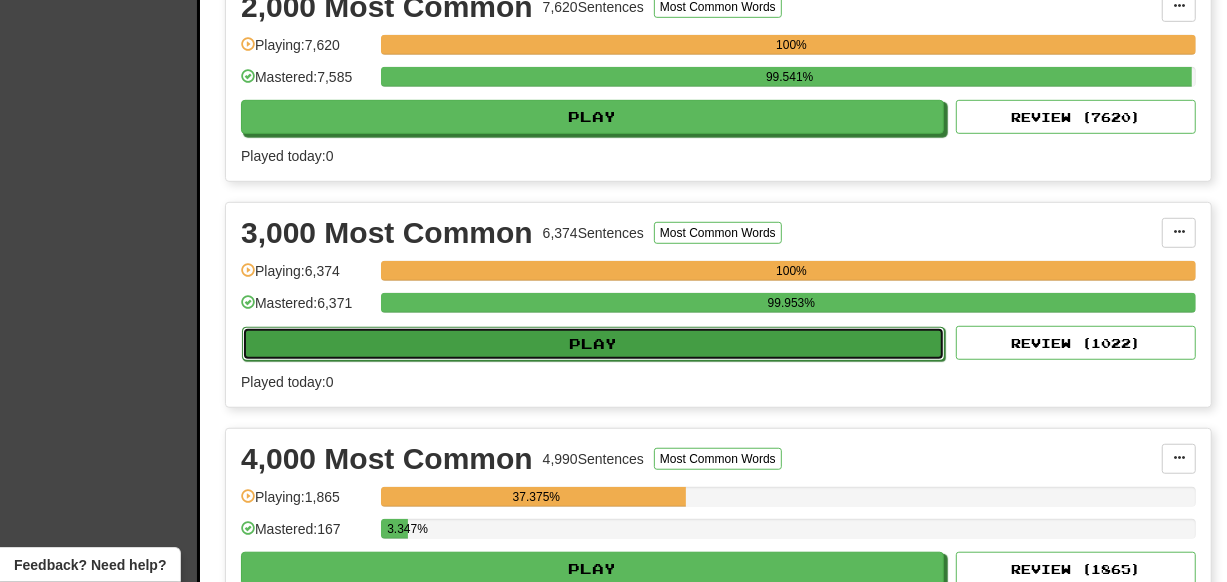 select on "**" 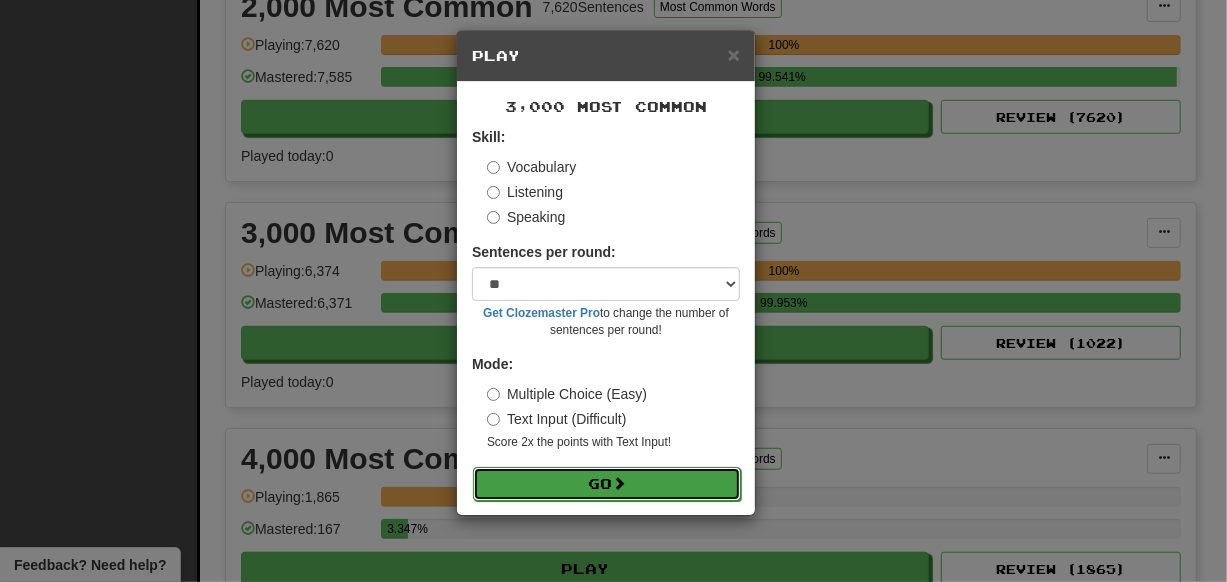 click at bounding box center [619, 483] 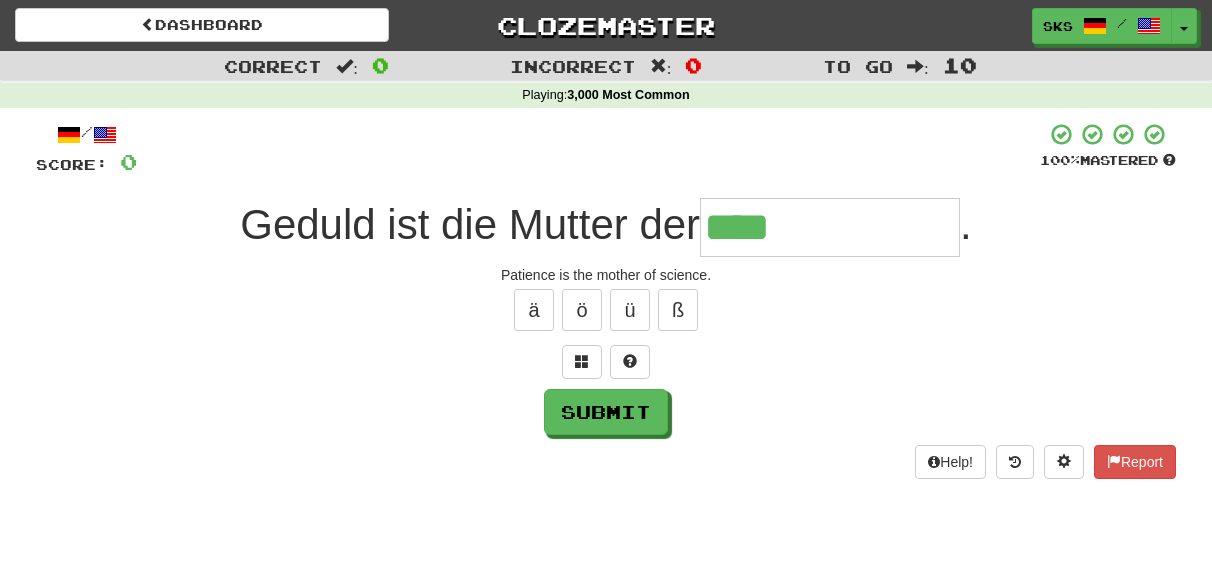 scroll, scrollTop: 0, scrollLeft: 0, axis: both 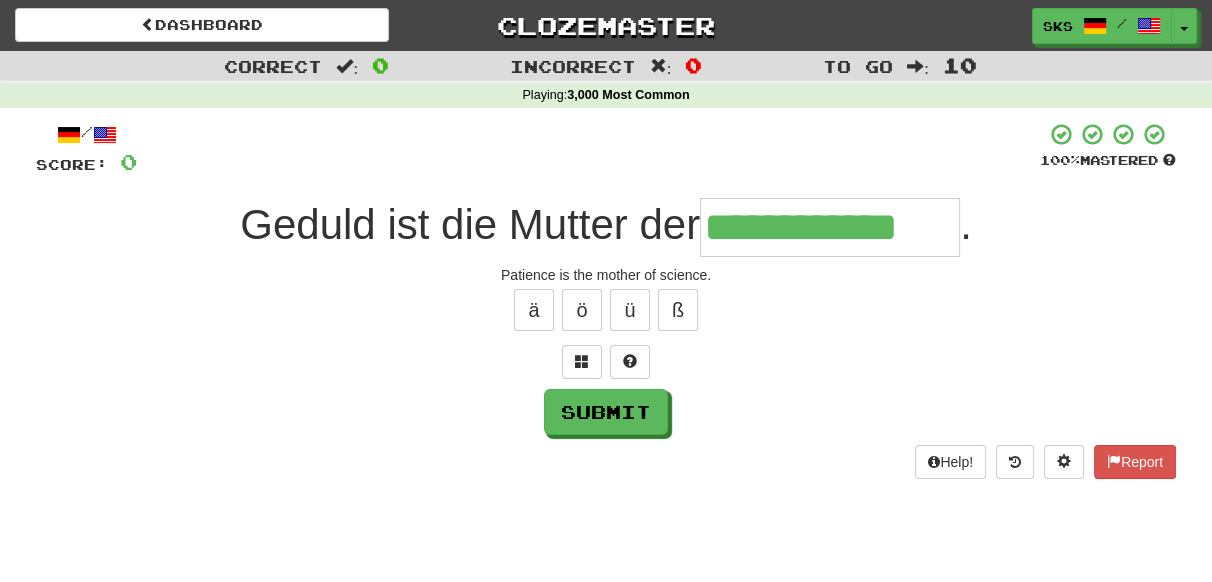 type on "**********" 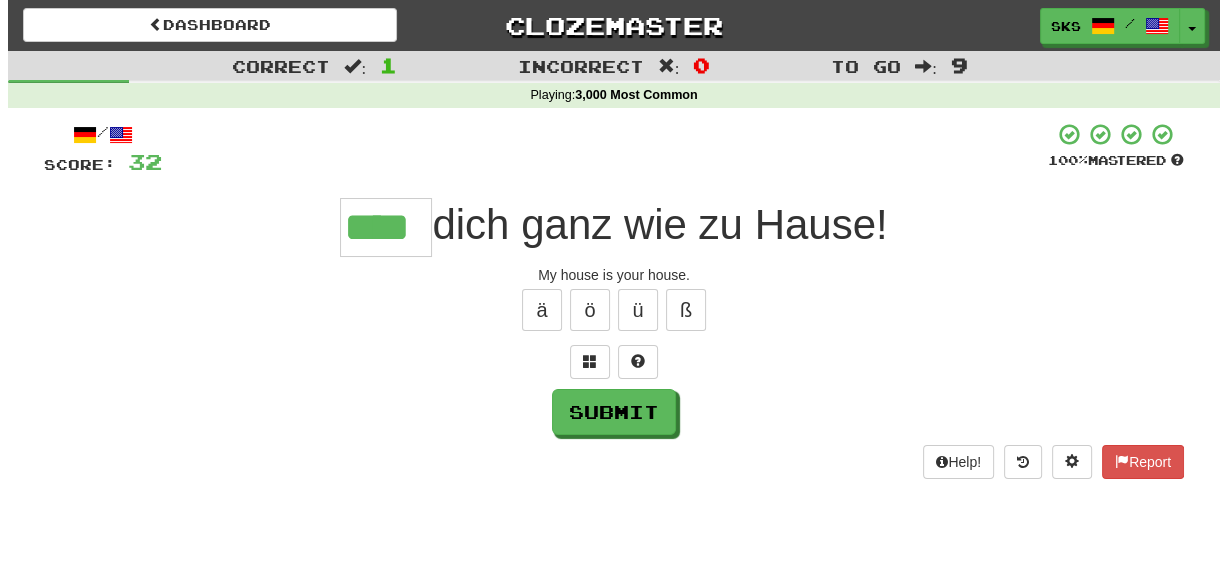 scroll, scrollTop: 0, scrollLeft: 0, axis: both 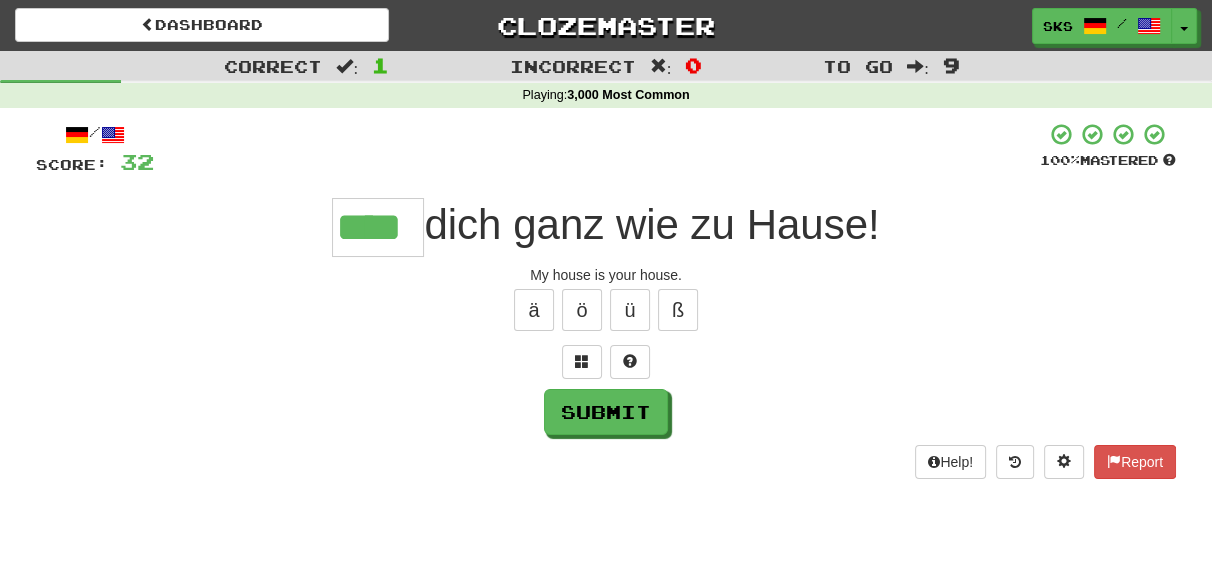 type on "****" 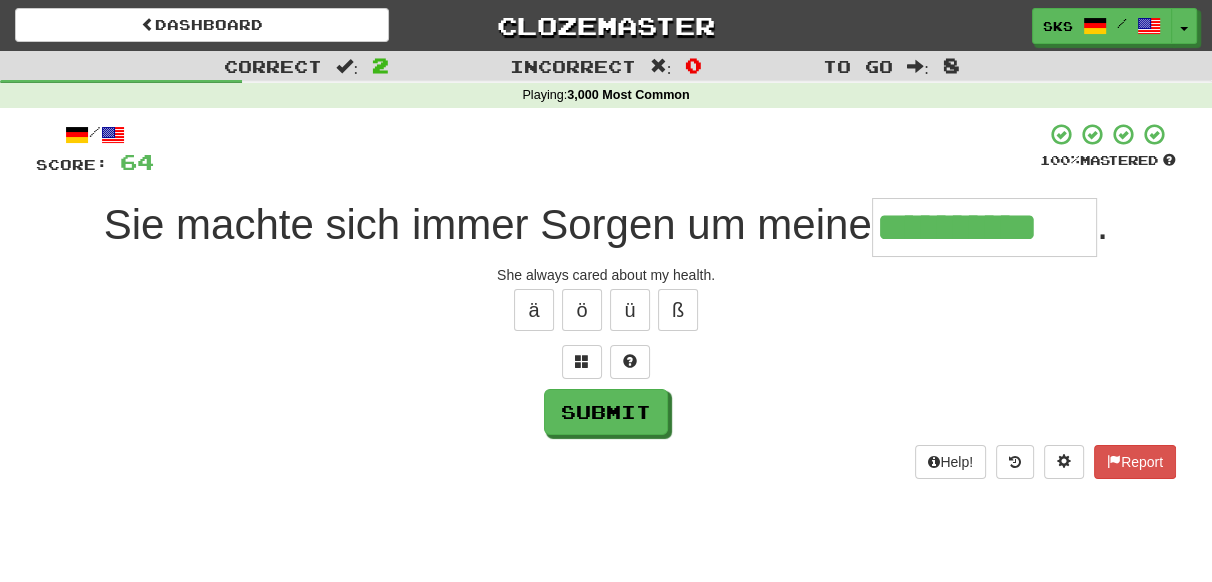 type on "**********" 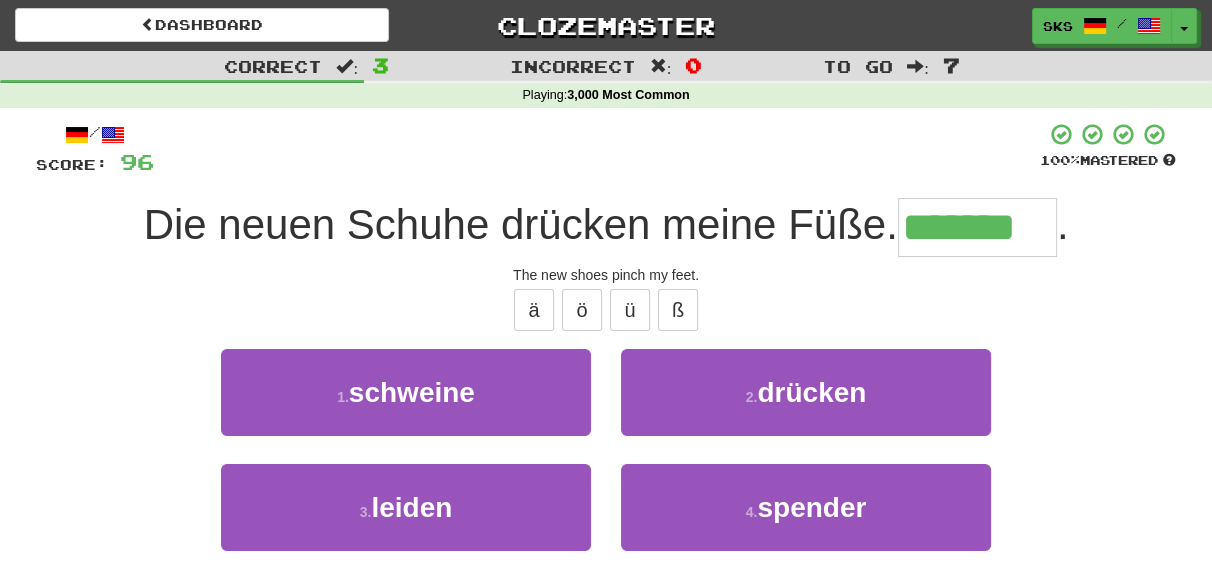 type on "*******" 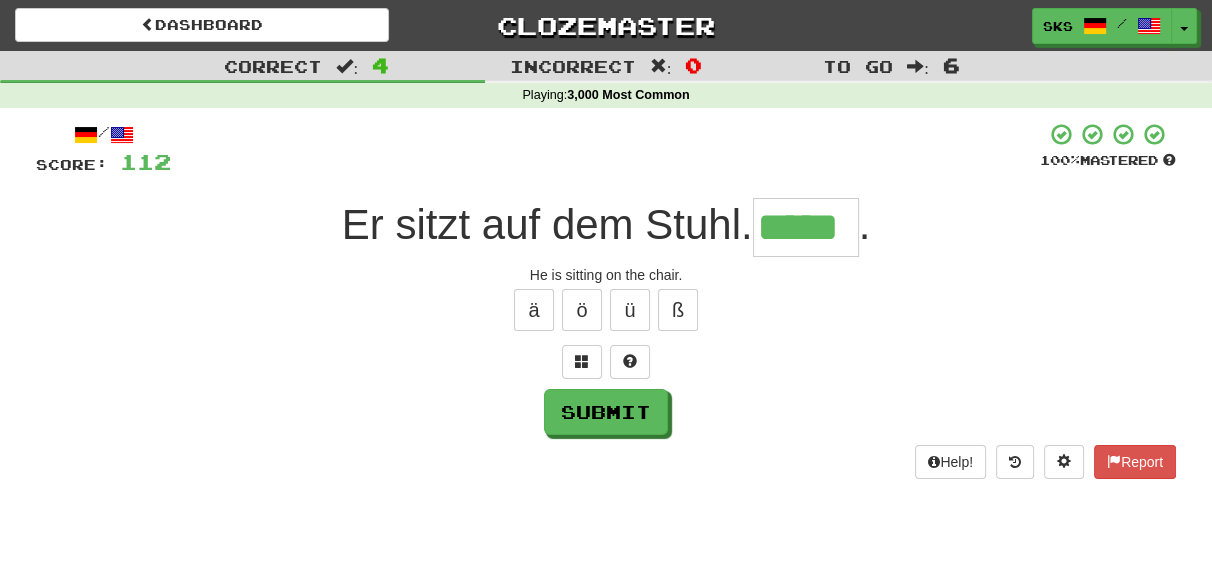 type on "*****" 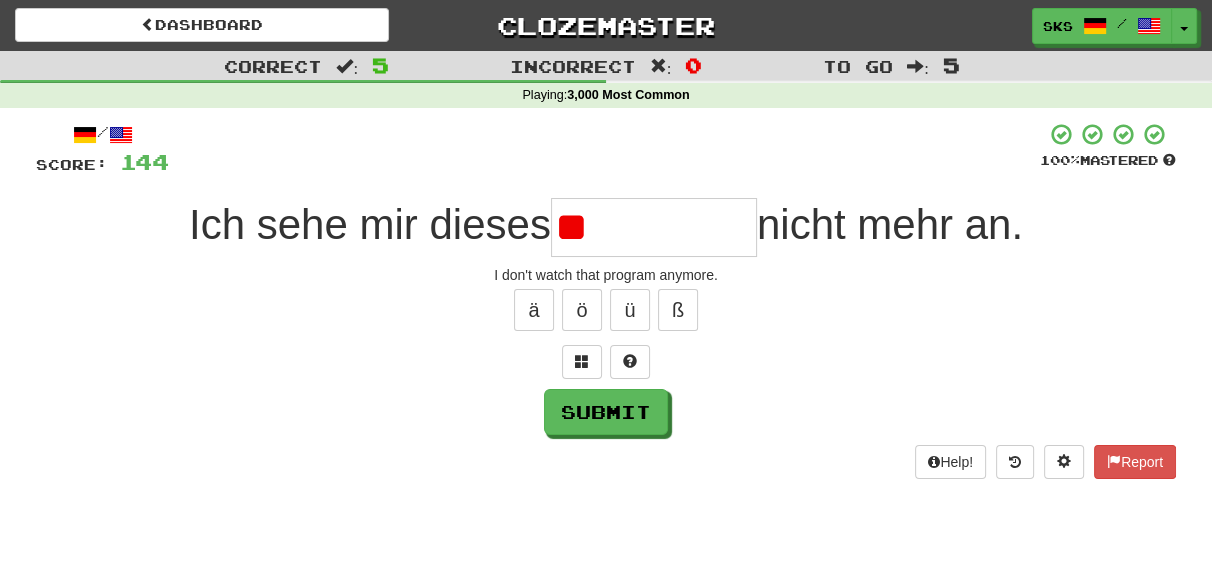 type on "*" 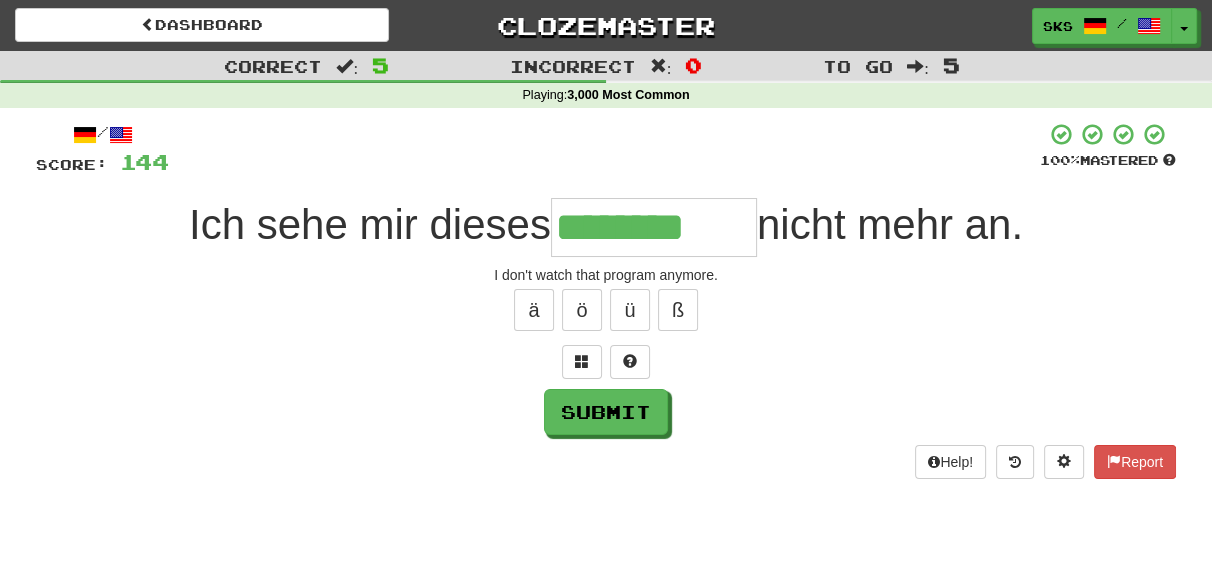 type on "********" 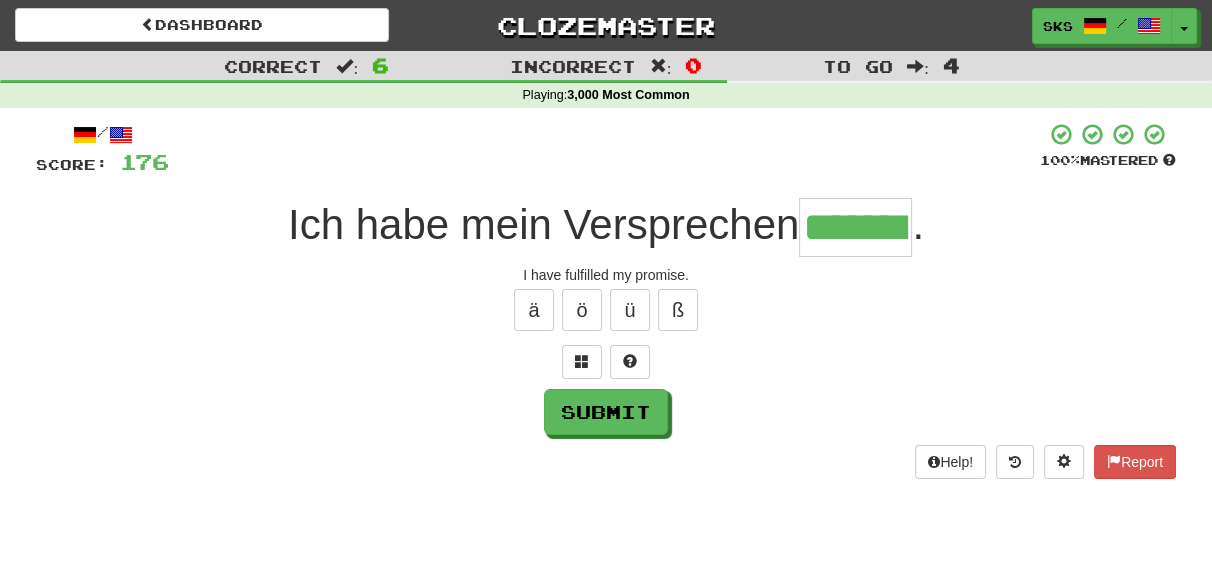 type on "*******" 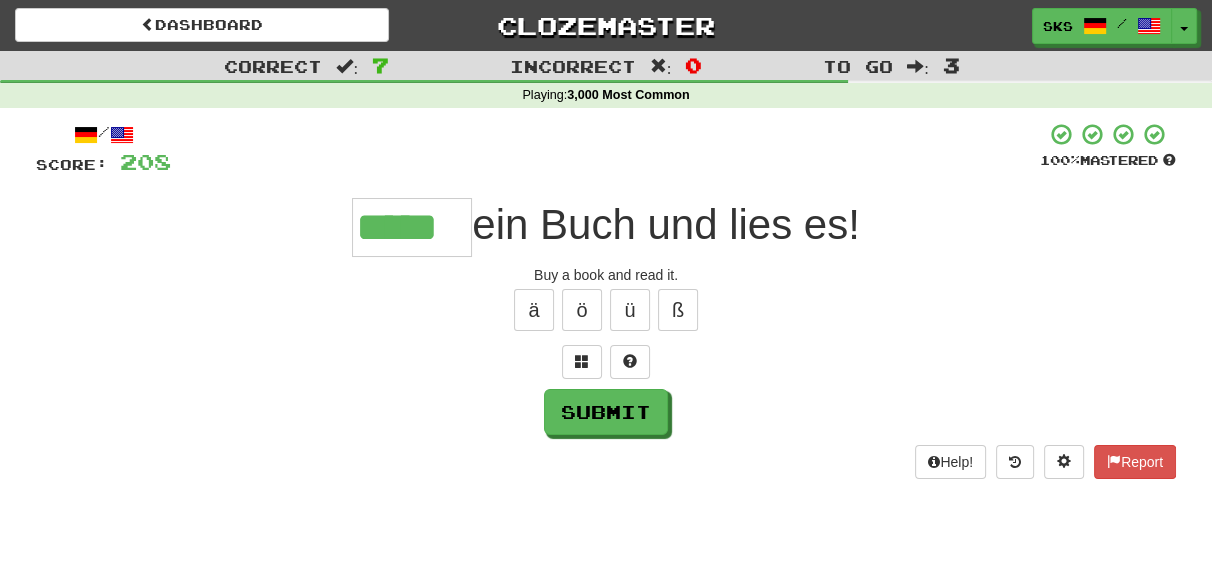 type on "*****" 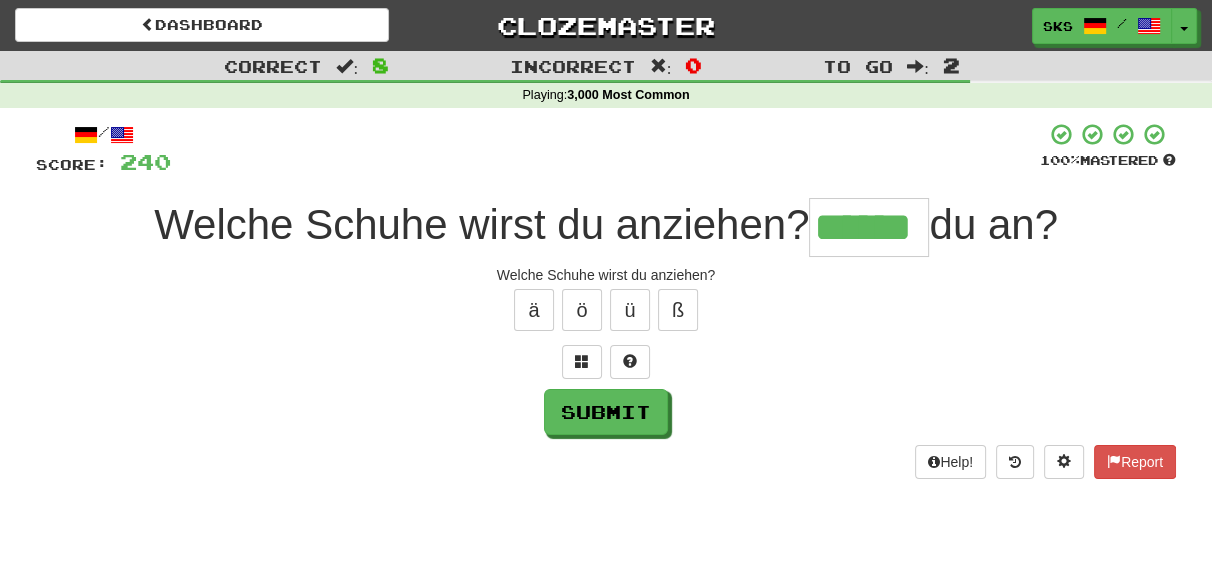 type on "******" 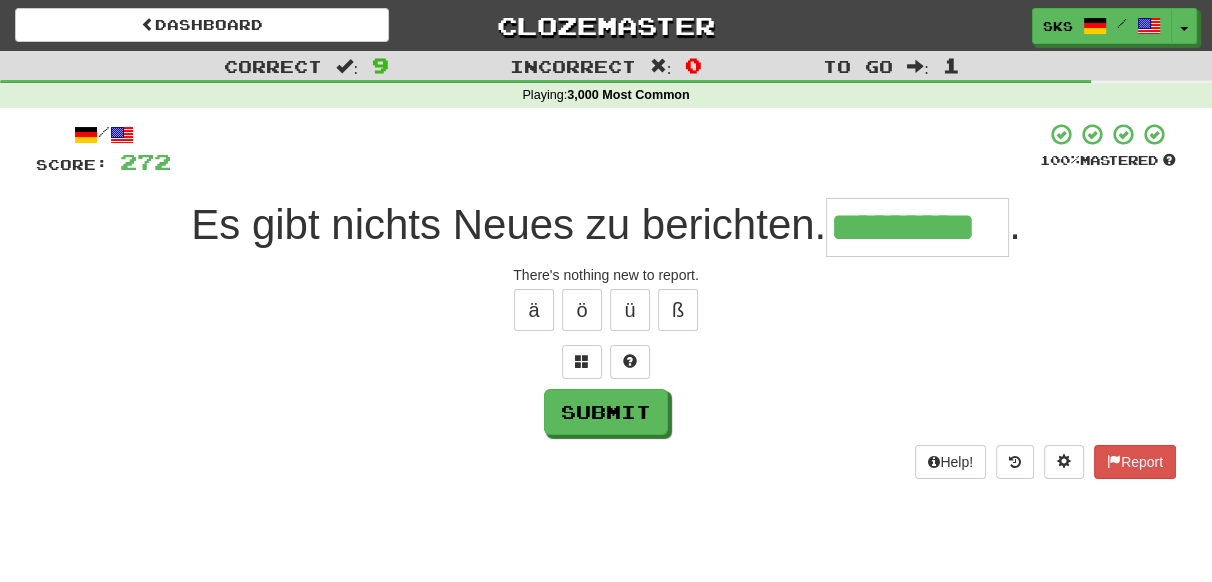 type on "*********" 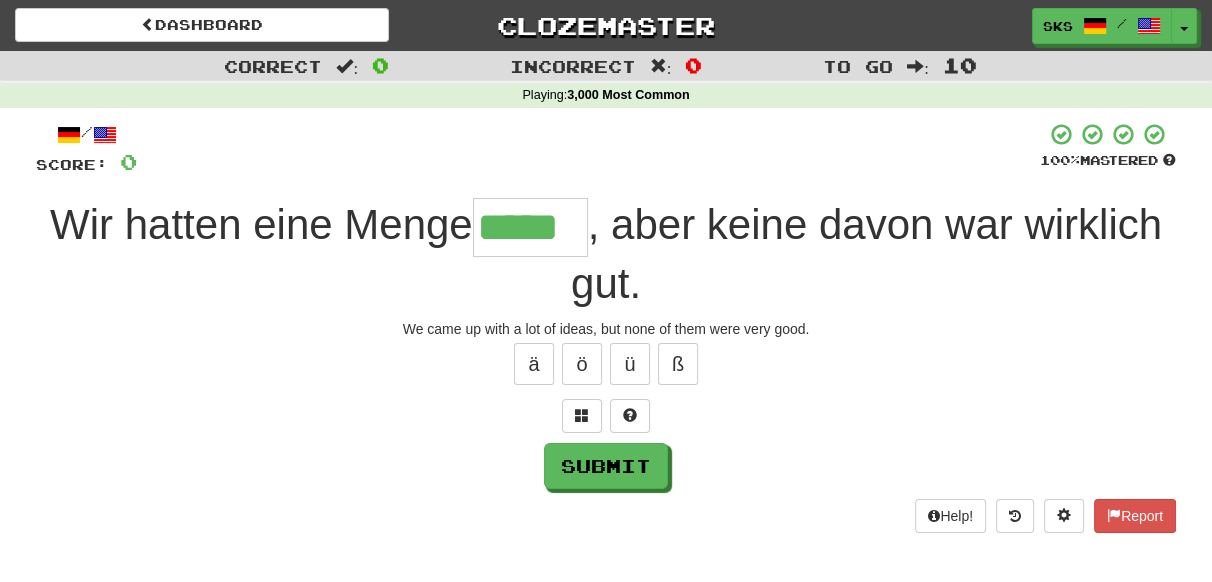 type on "*****" 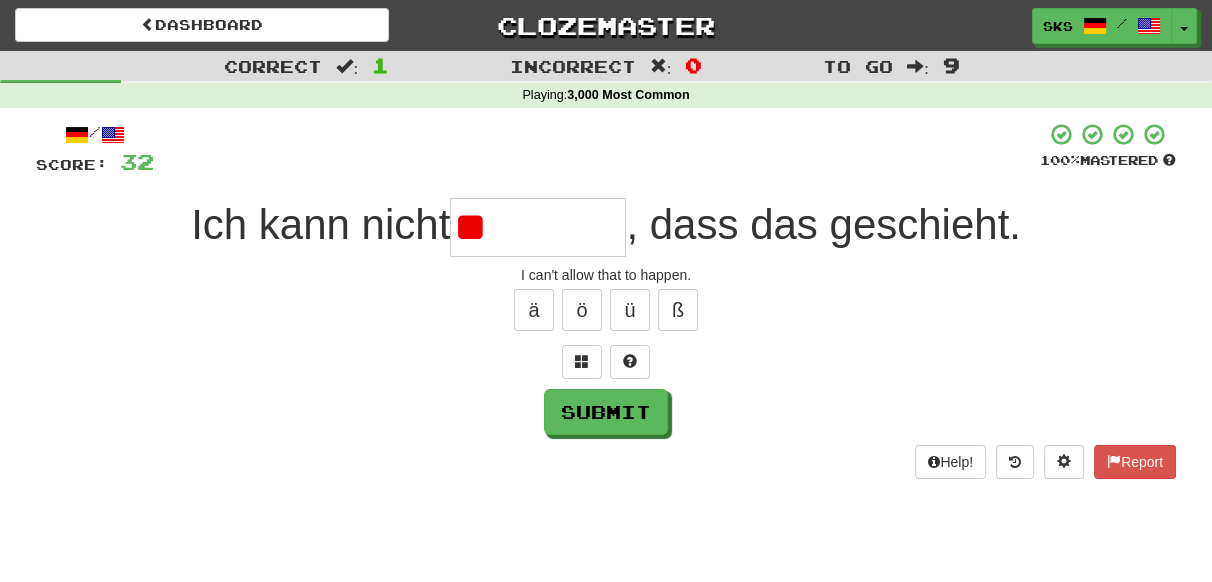 type on "*" 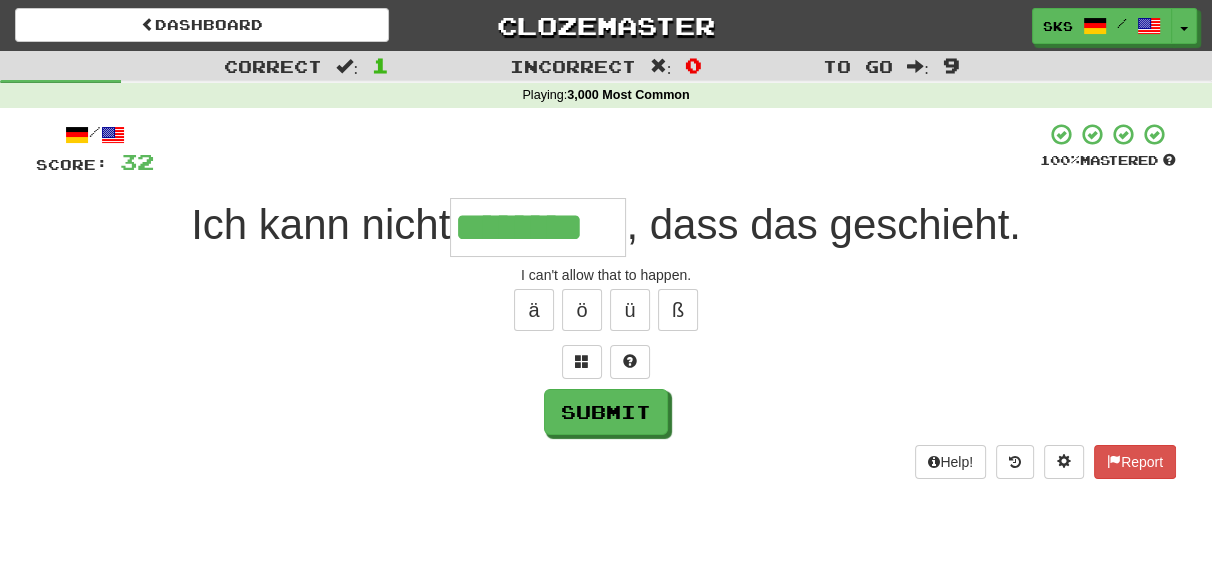 type on "********" 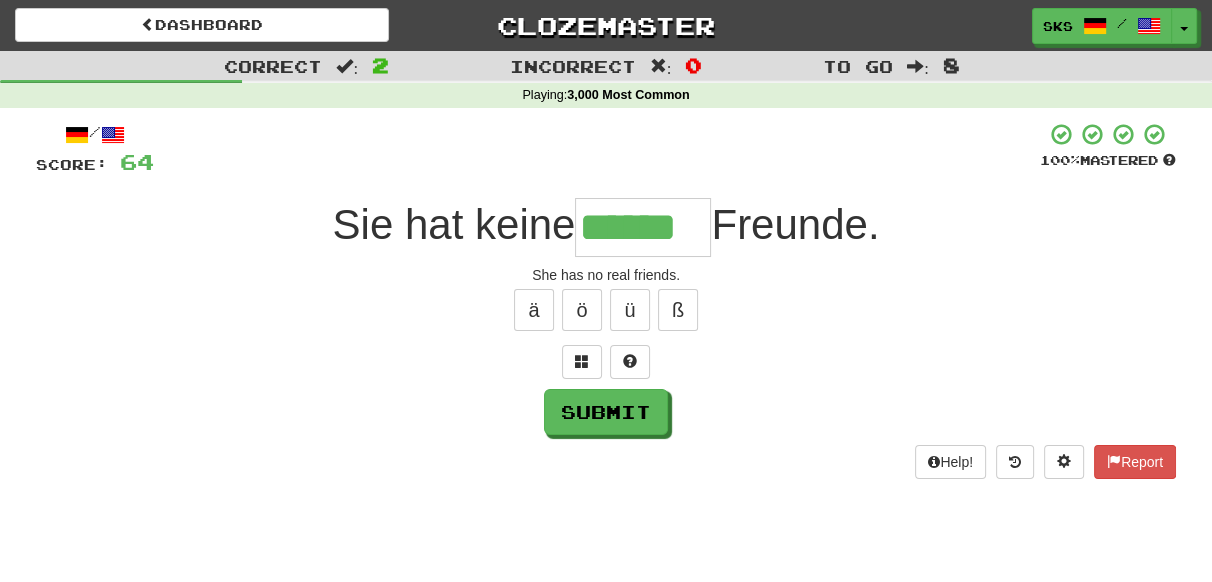 type on "******" 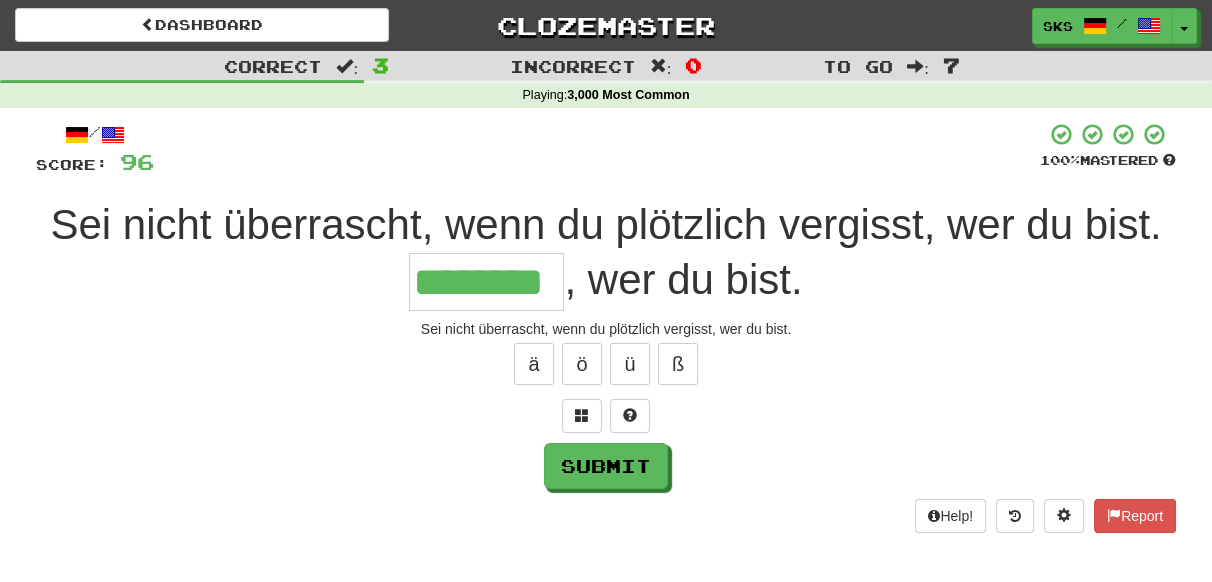 type on "********" 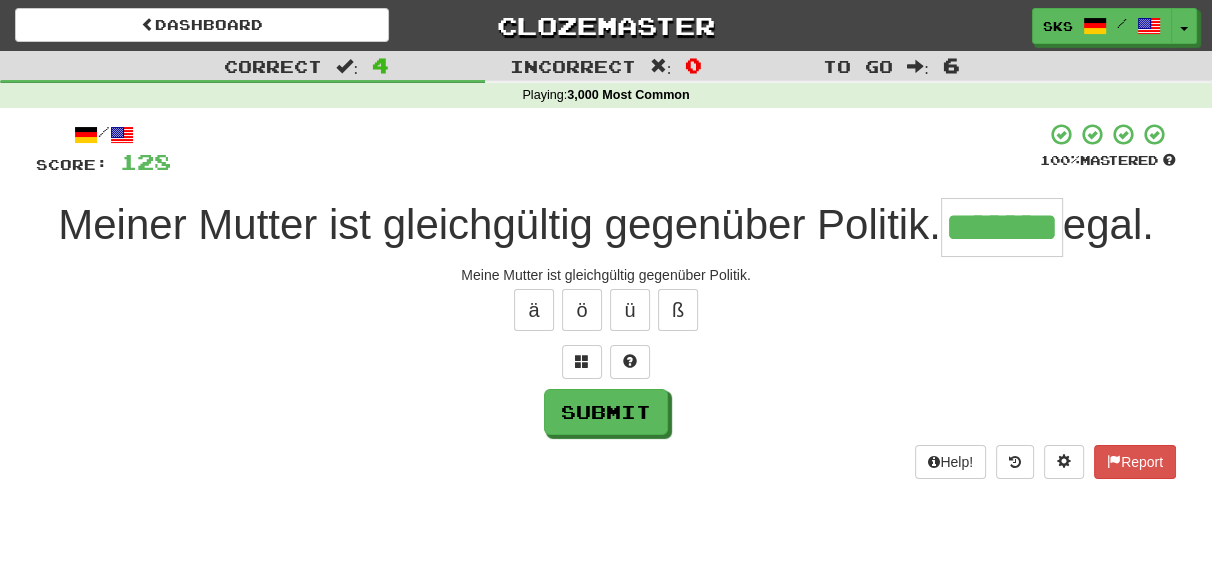 type on "*******" 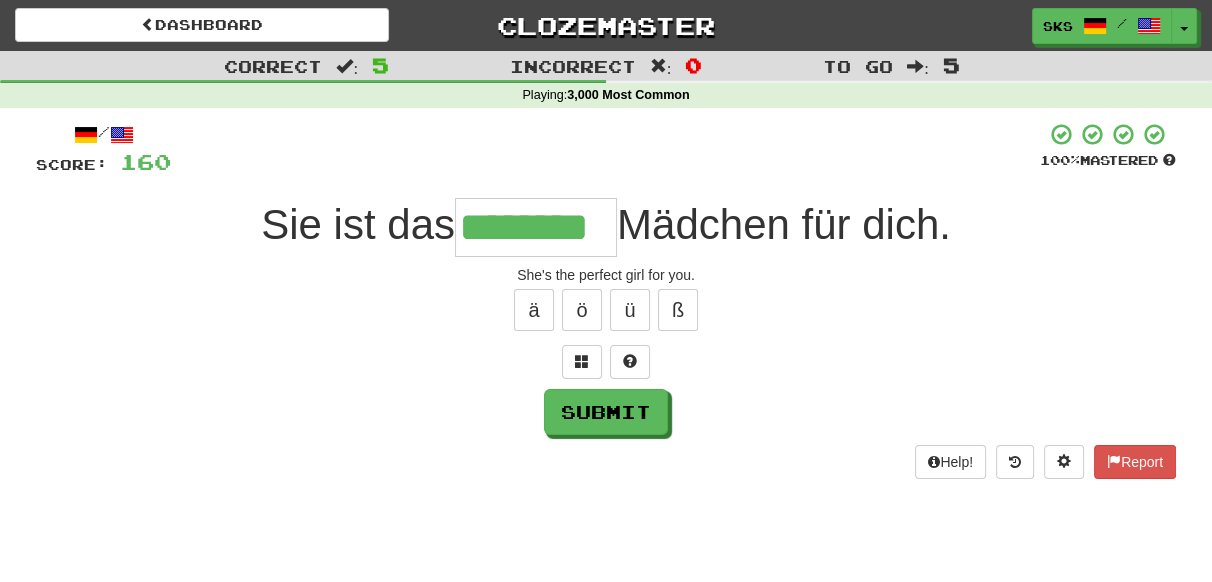 type on "********" 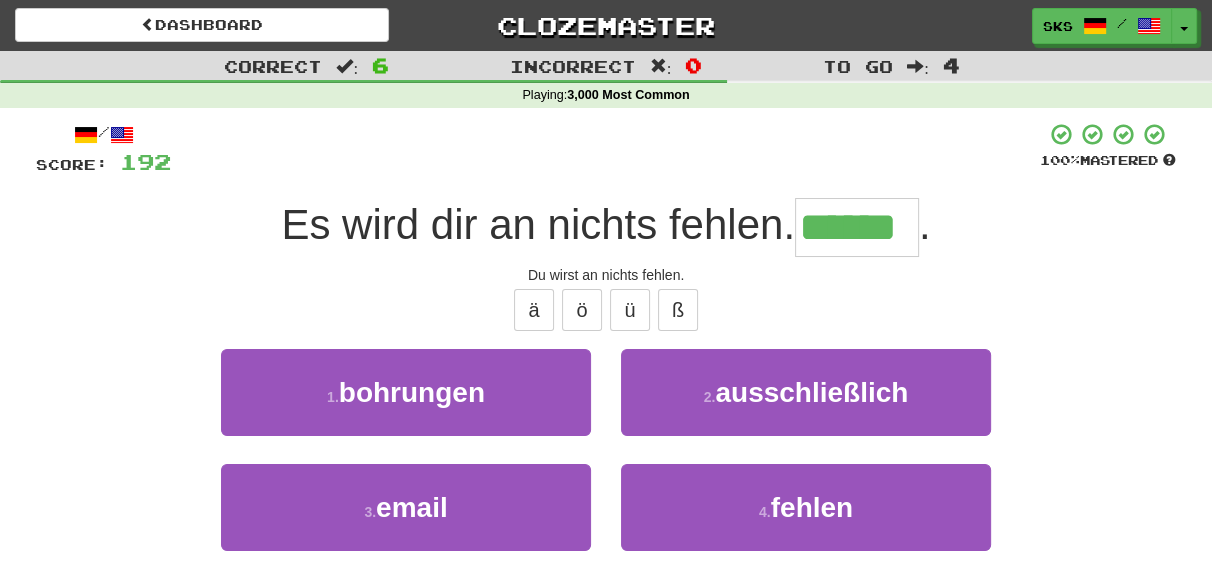 type on "******" 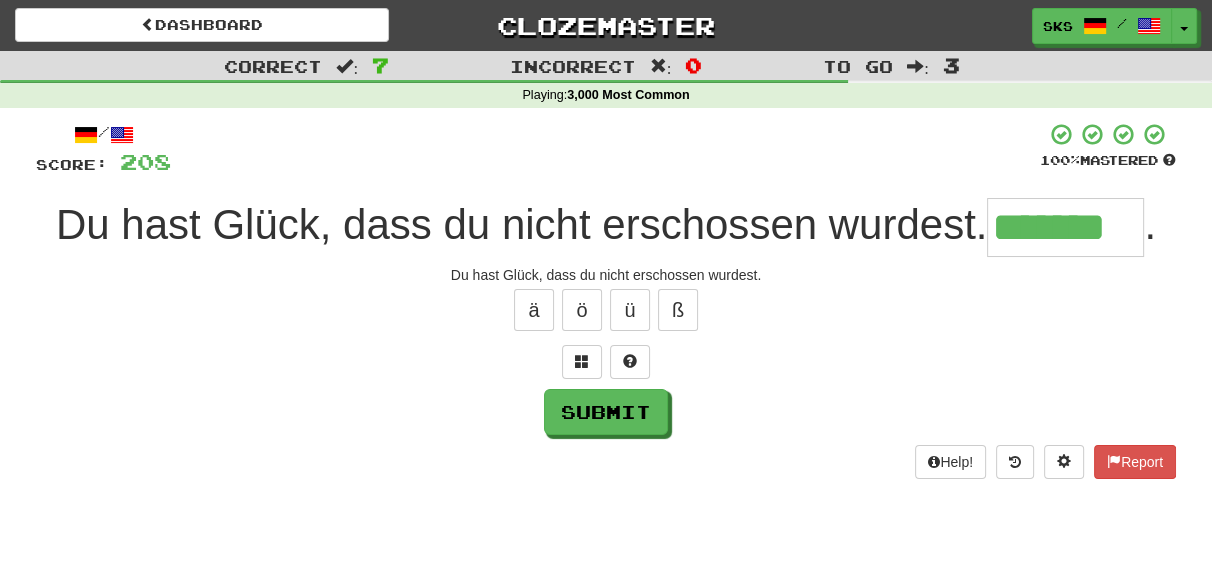 type on "*******" 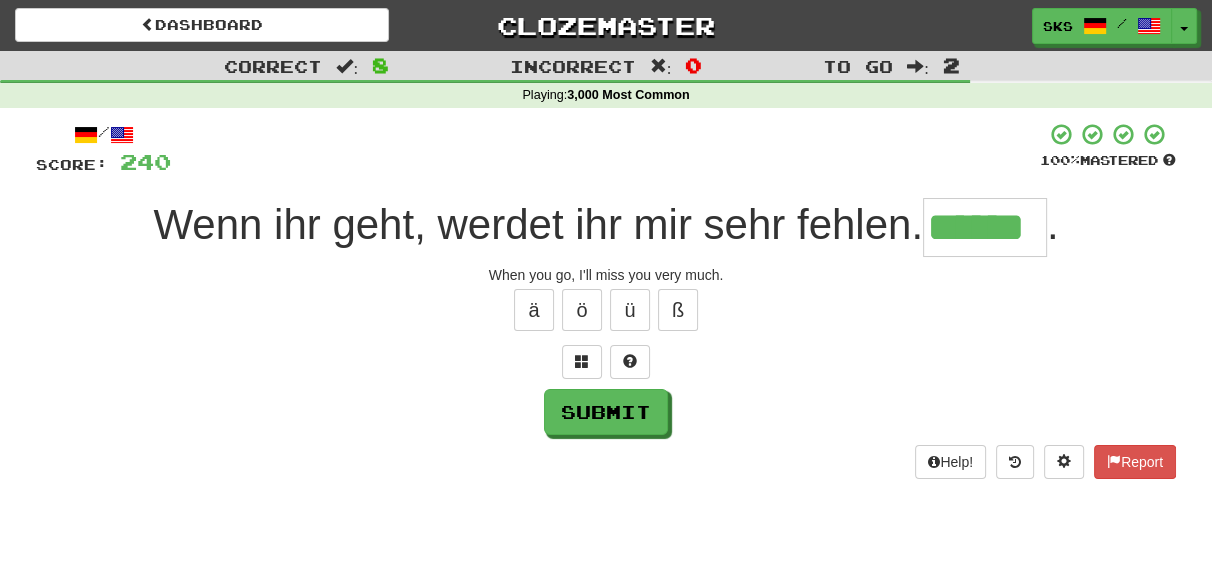 type on "******" 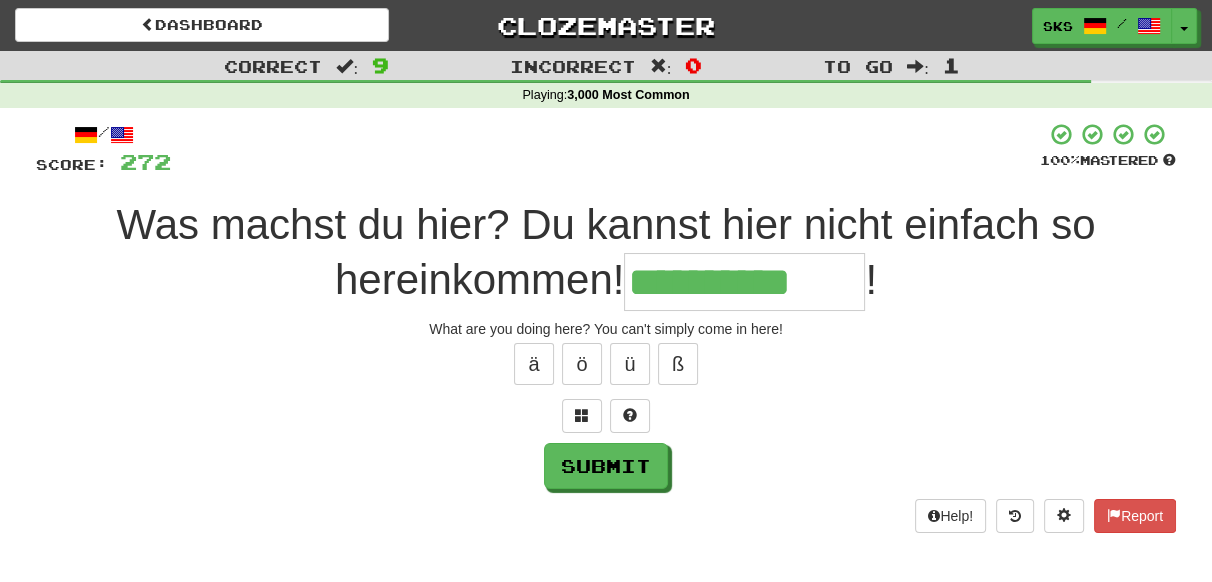 type on "**********" 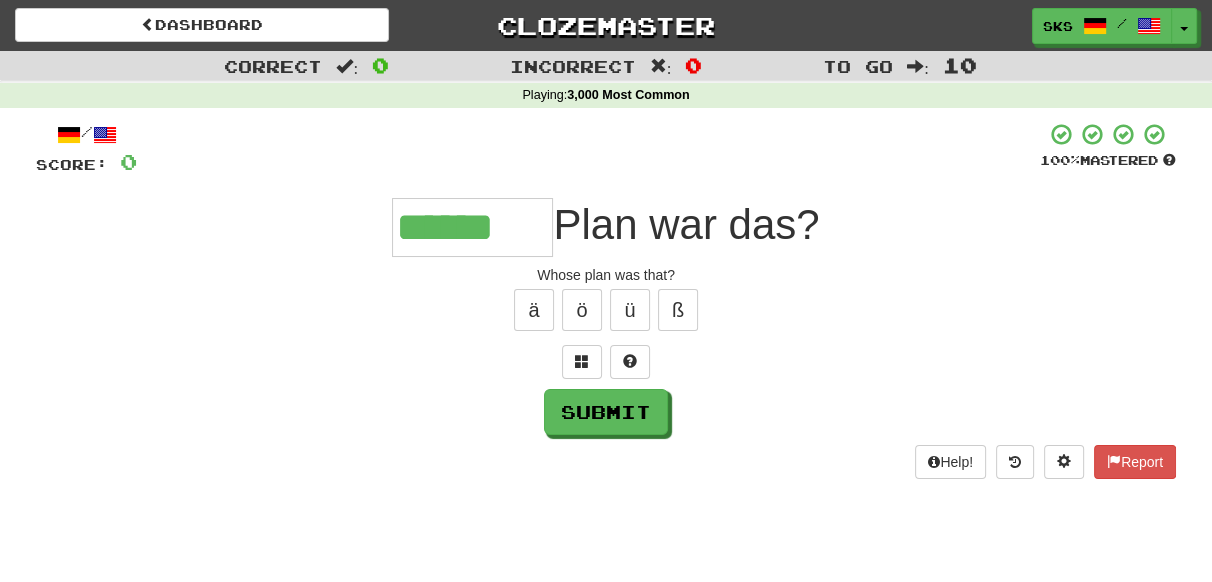 type on "******" 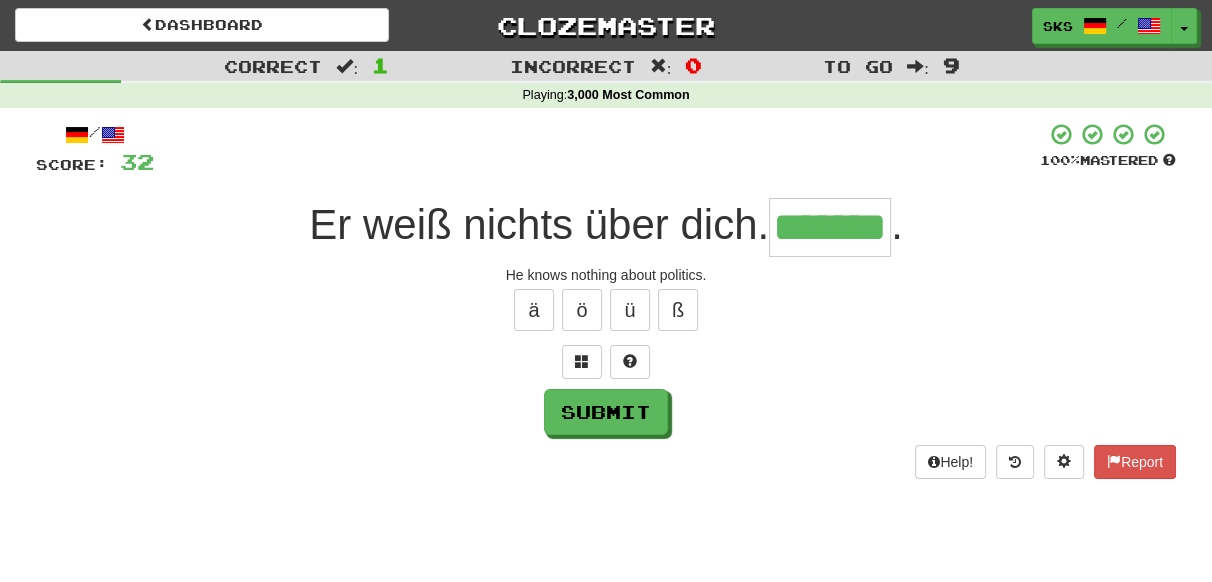 type on "*******" 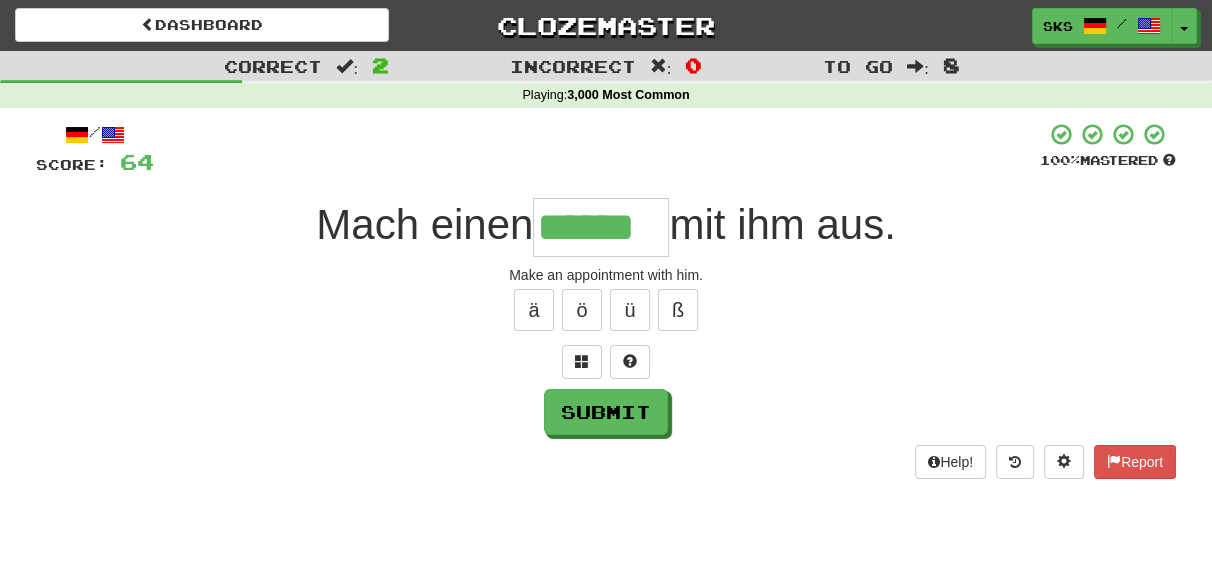 type on "******" 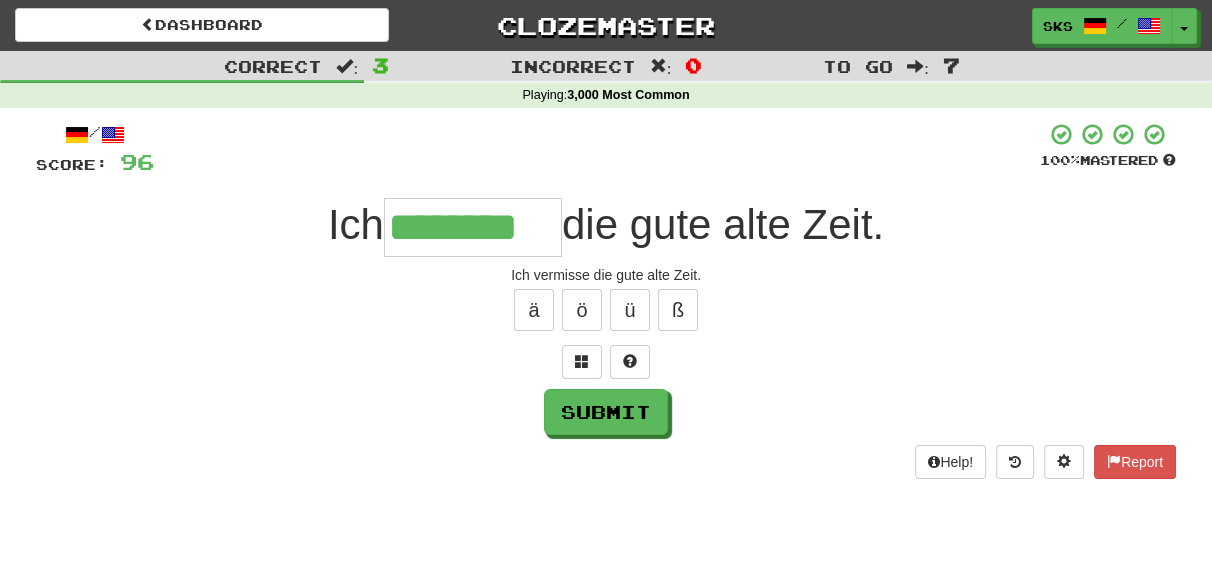 type on "********" 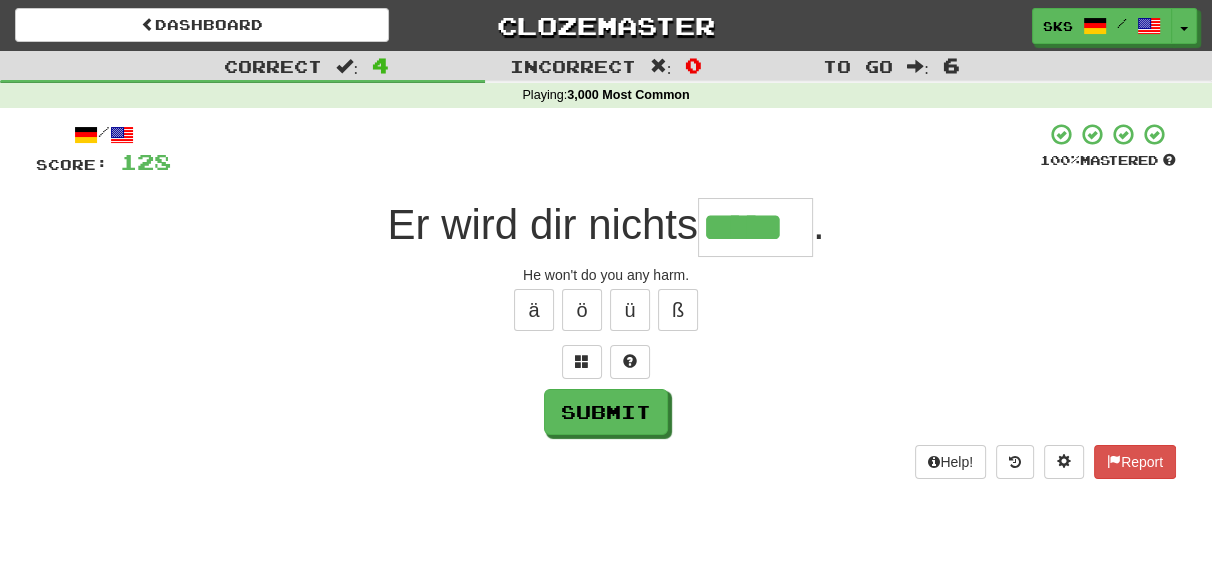 type on "*****" 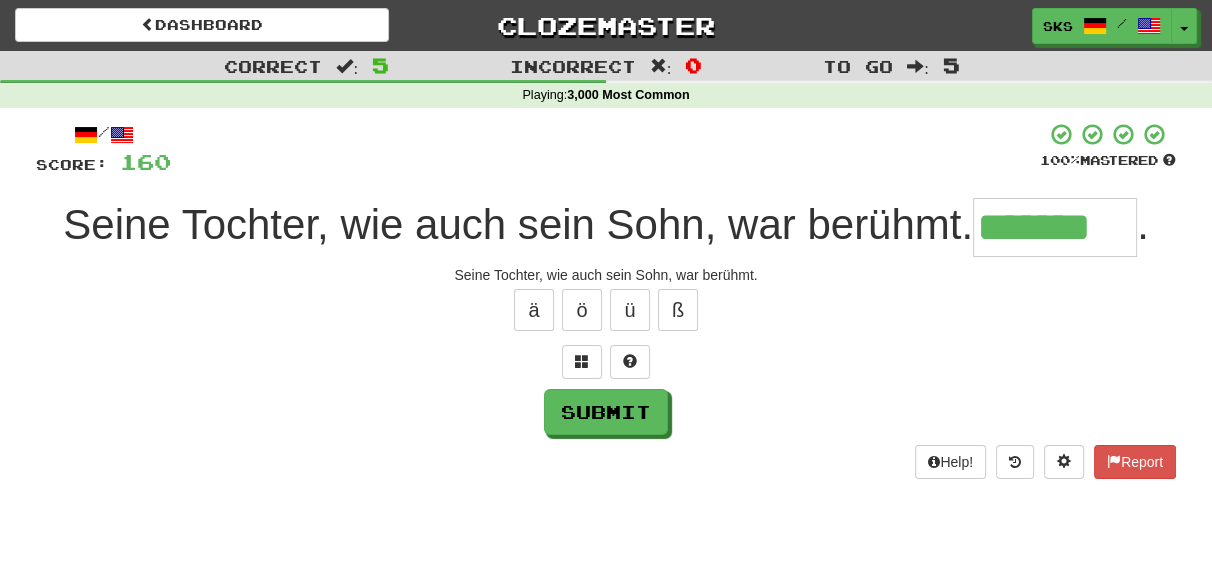 type on "*******" 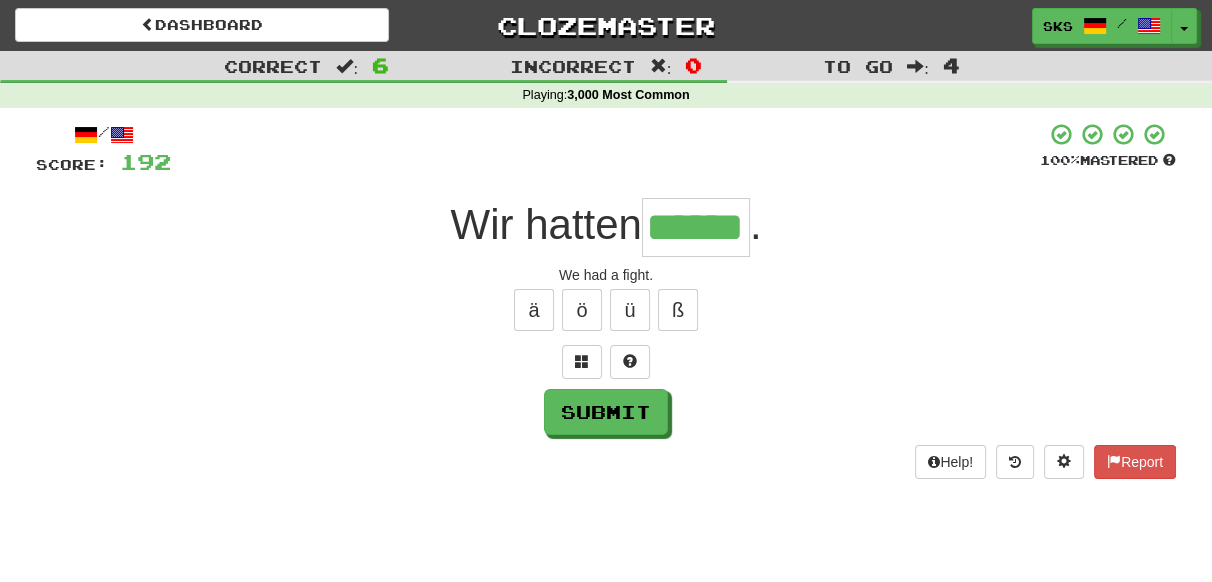 type on "******" 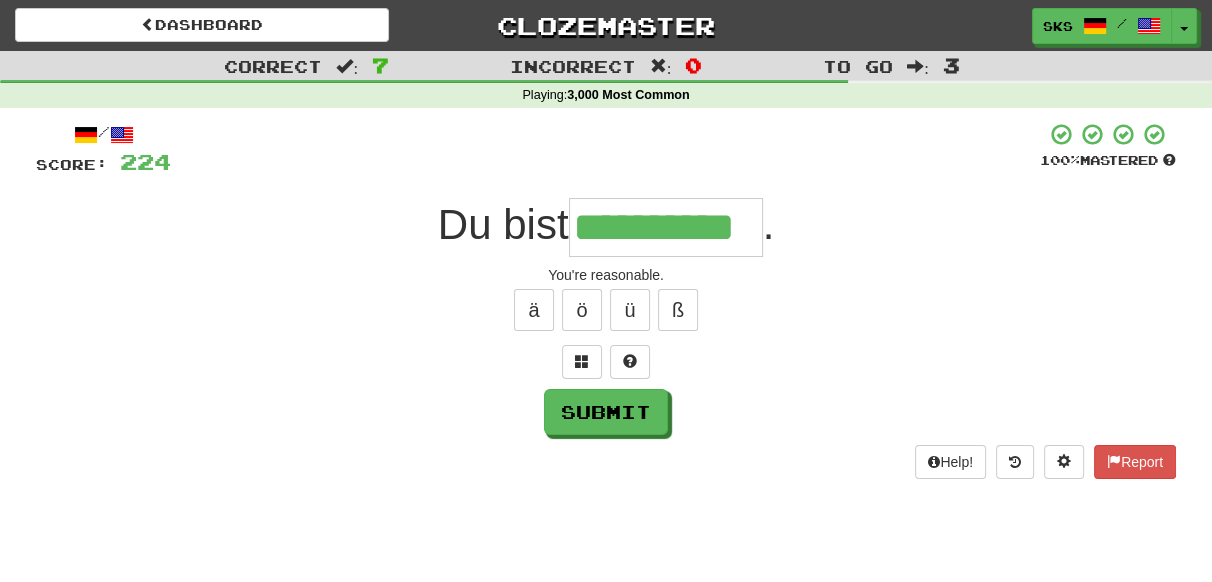 type on "**********" 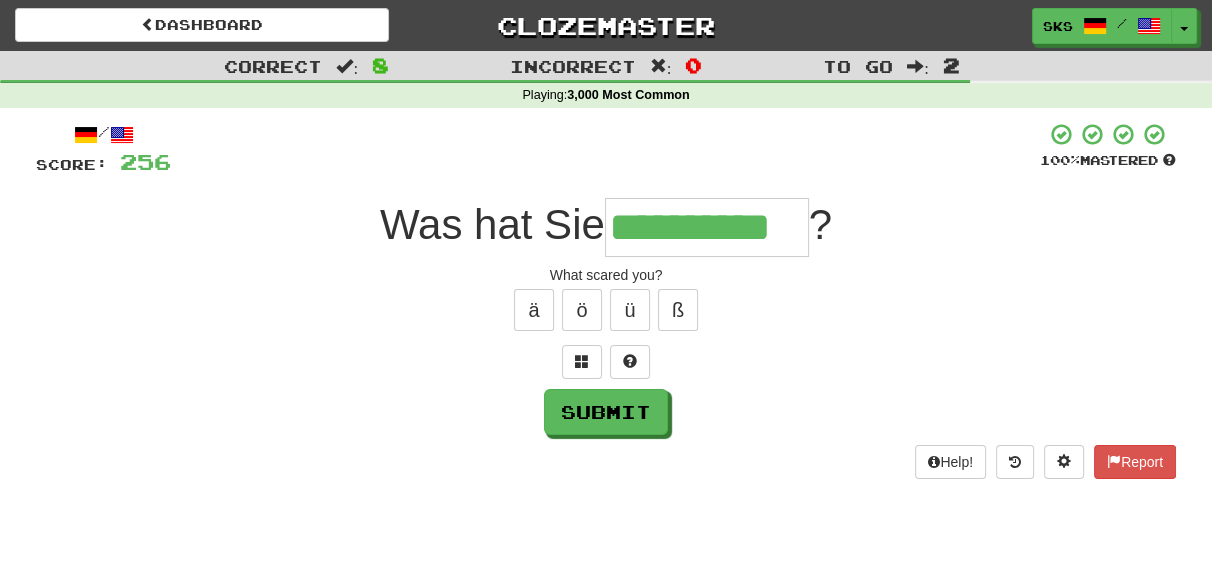 type on "**********" 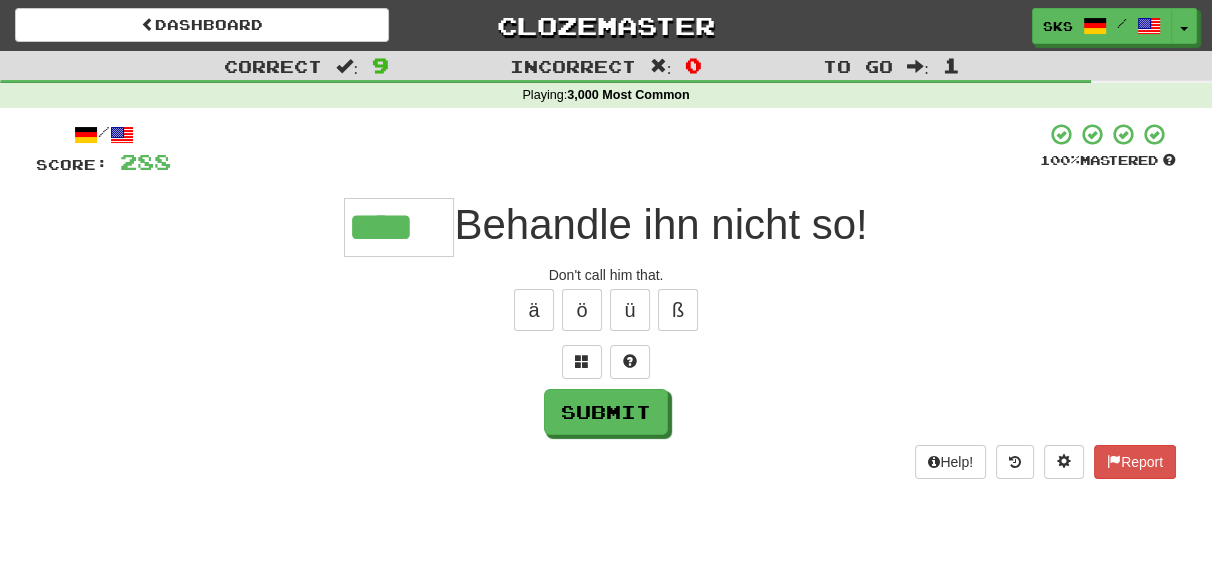 type on "****" 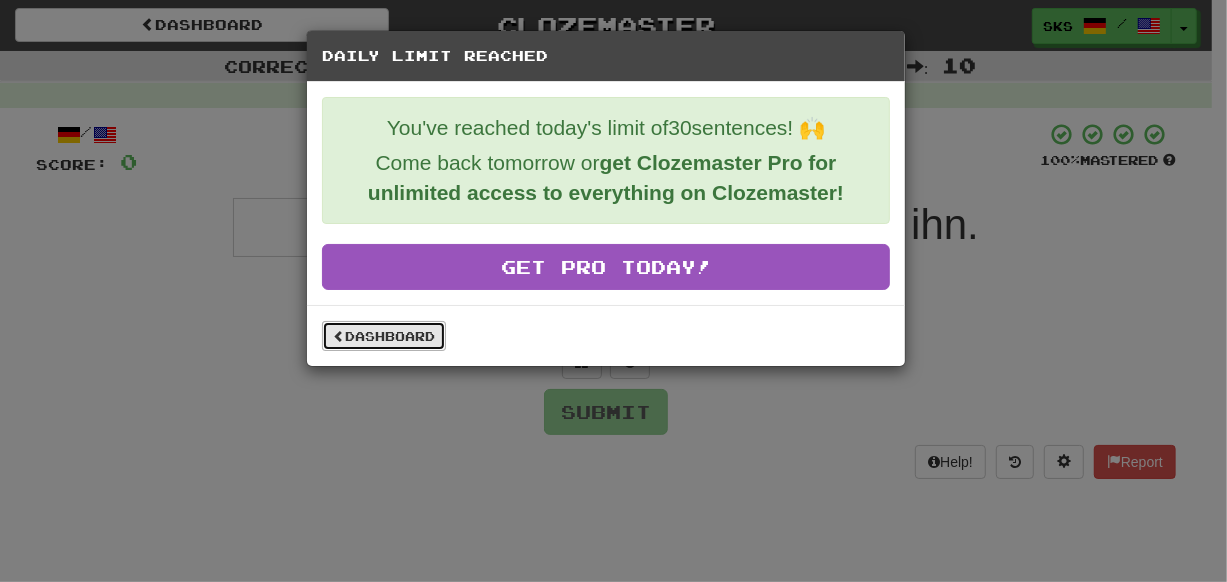 click on "Dashboard" at bounding box center (384, 336) 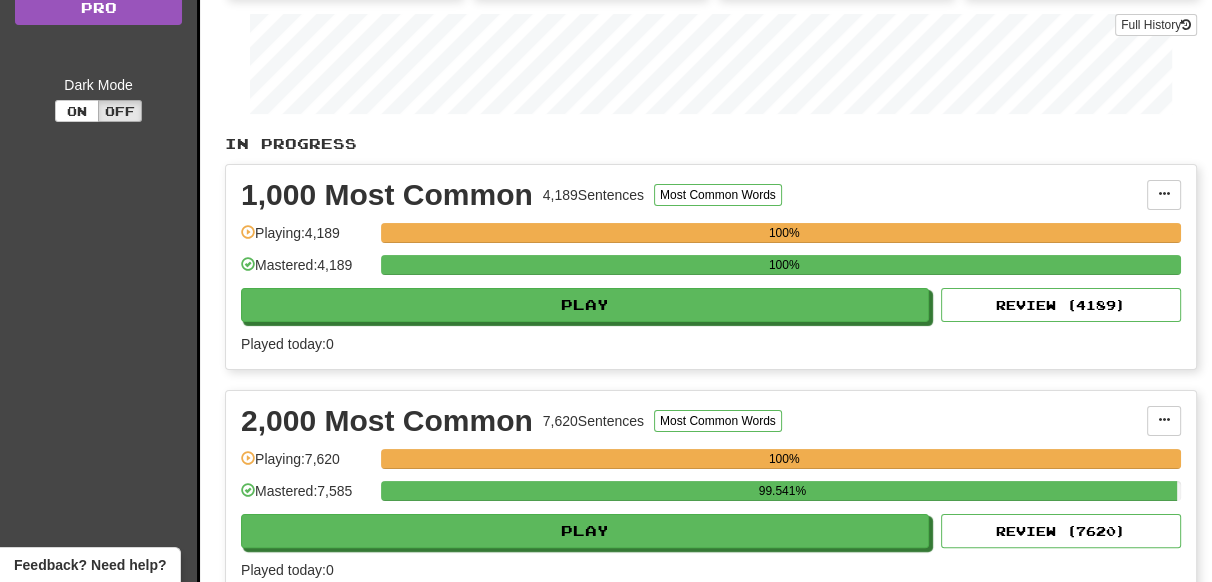 scroll, scrollTop: 0, scrollLeft: 0, axis: both 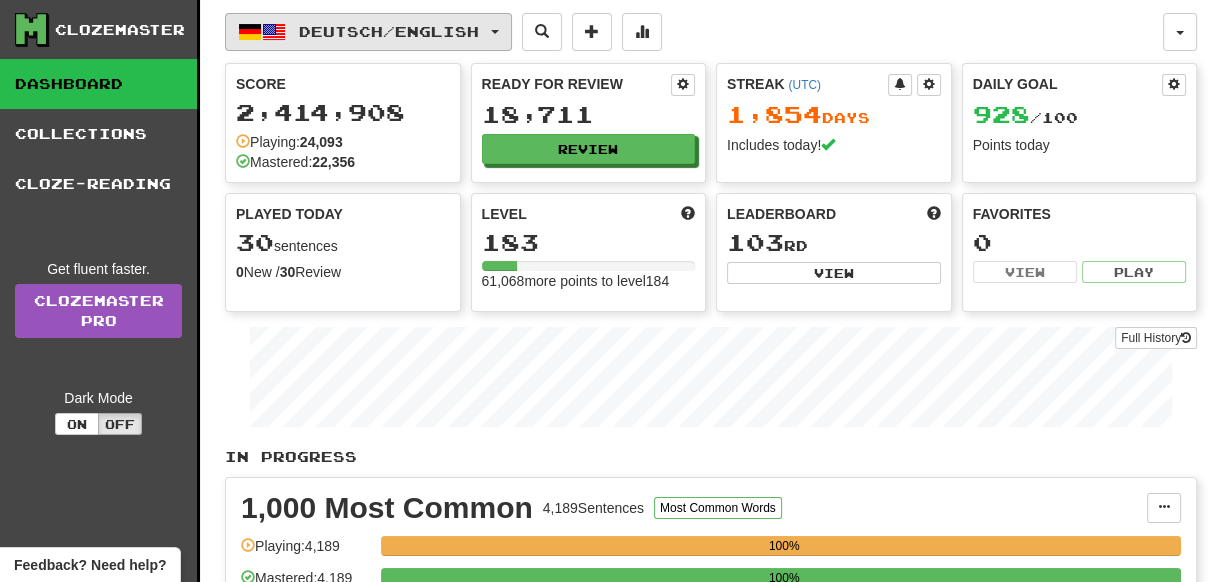 click on "Deutsch  /  English" at bounding box center [389, 31] 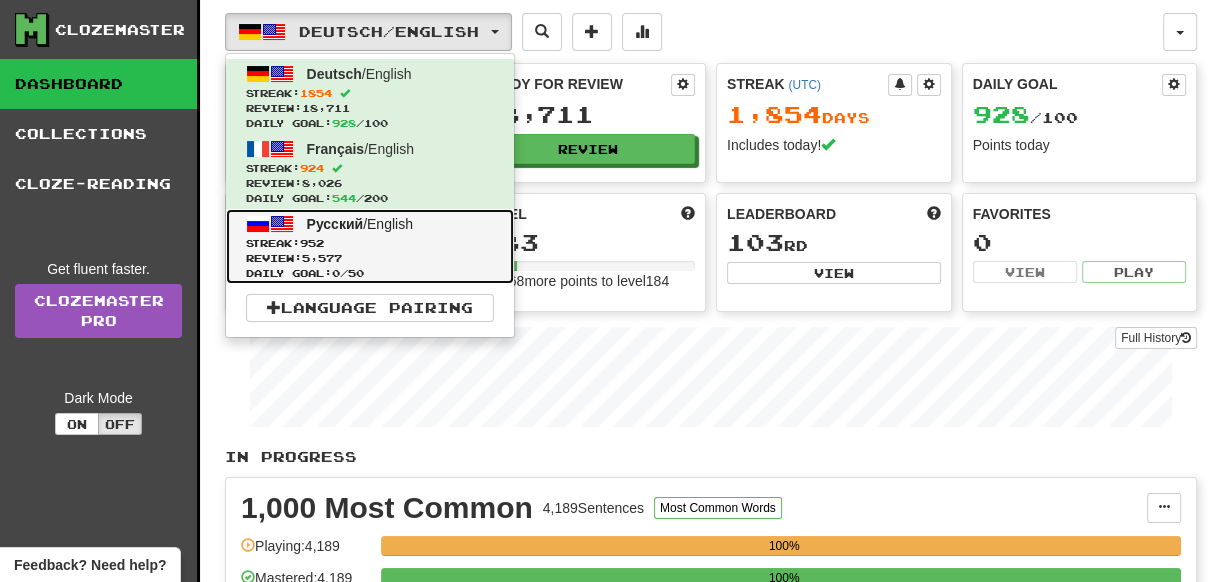 click on "Review:  5,577" at bounding box center [370, 258] 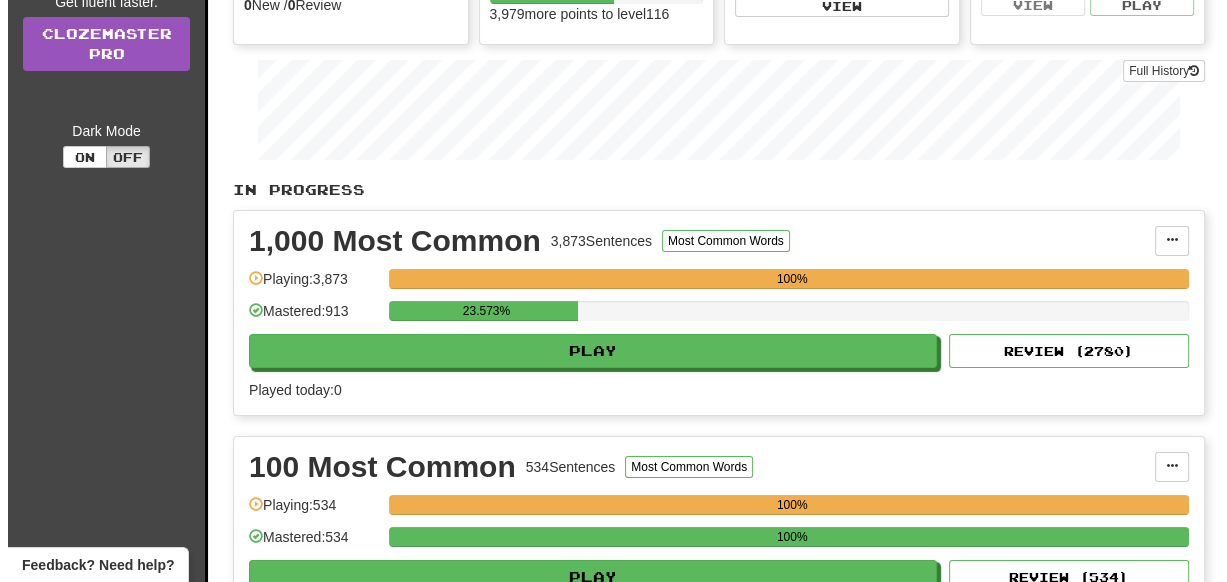 scroll, scrollTop: 272, scrollLeft: 0, axis: vertical 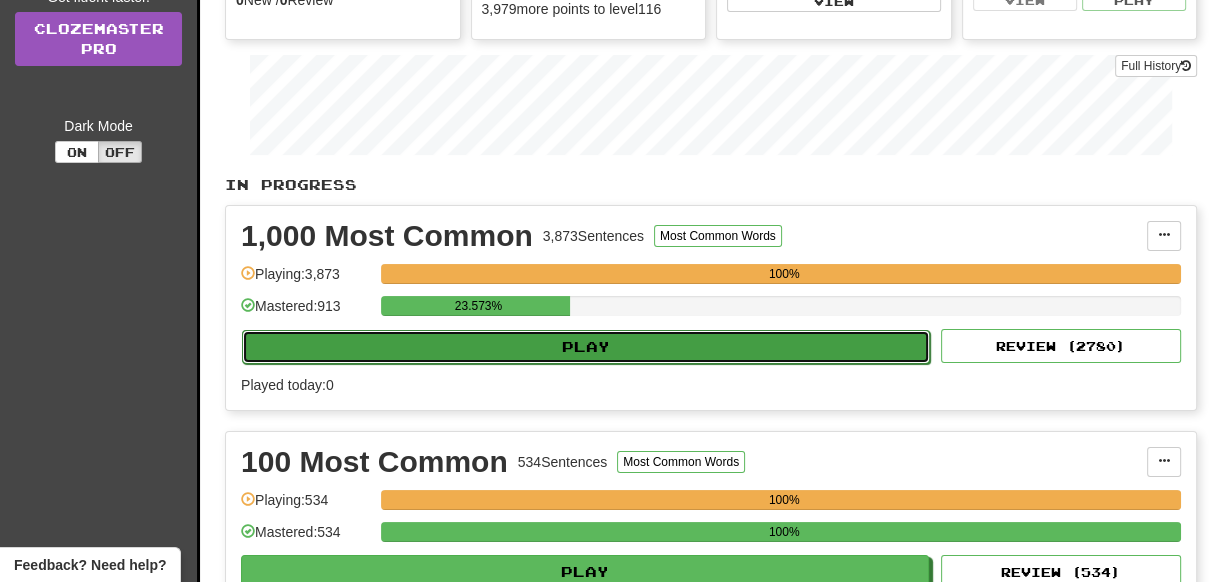 click on "Play" at bounding box center (586, 347) 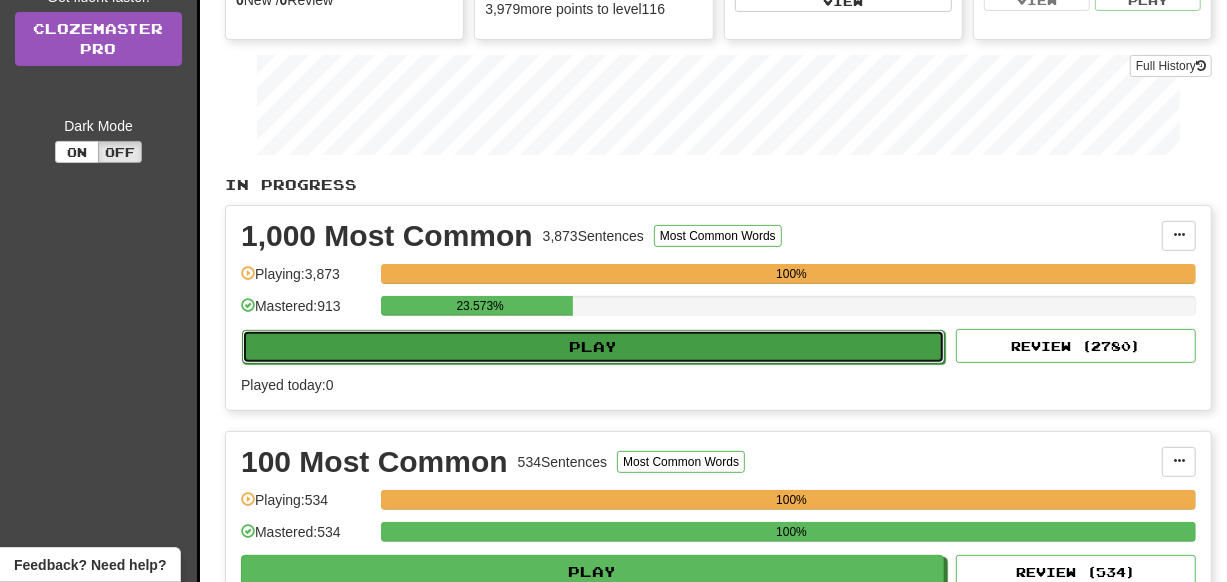 select on "**" 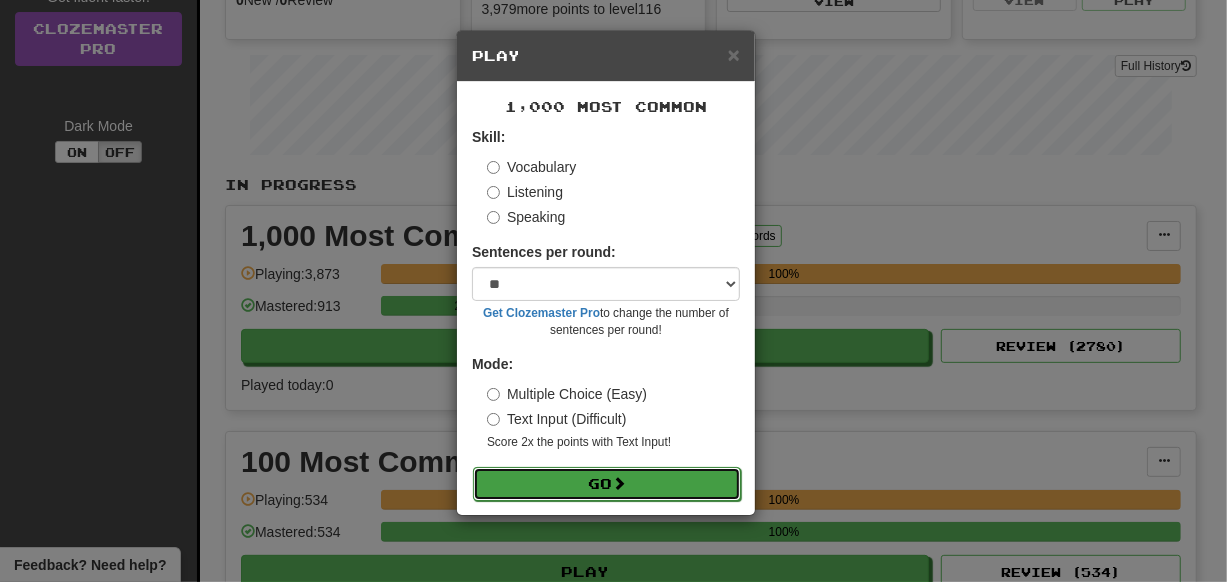 click on "Go" at bounding box center (607, 484) 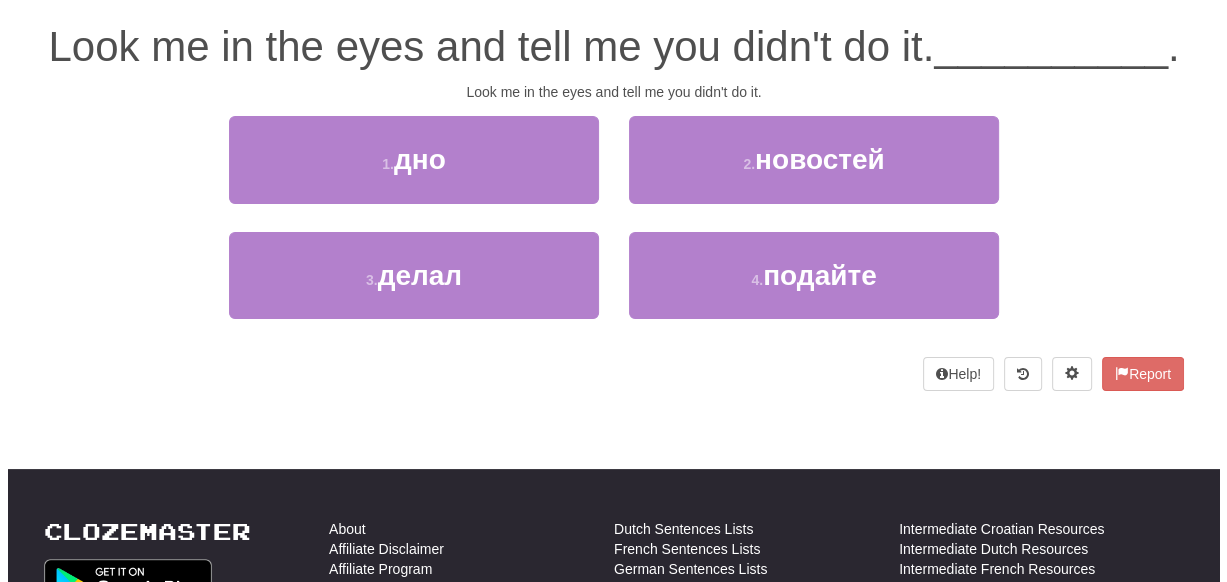 scroll, scrollTop: 7, scrollLeft: 0, axis: vertical 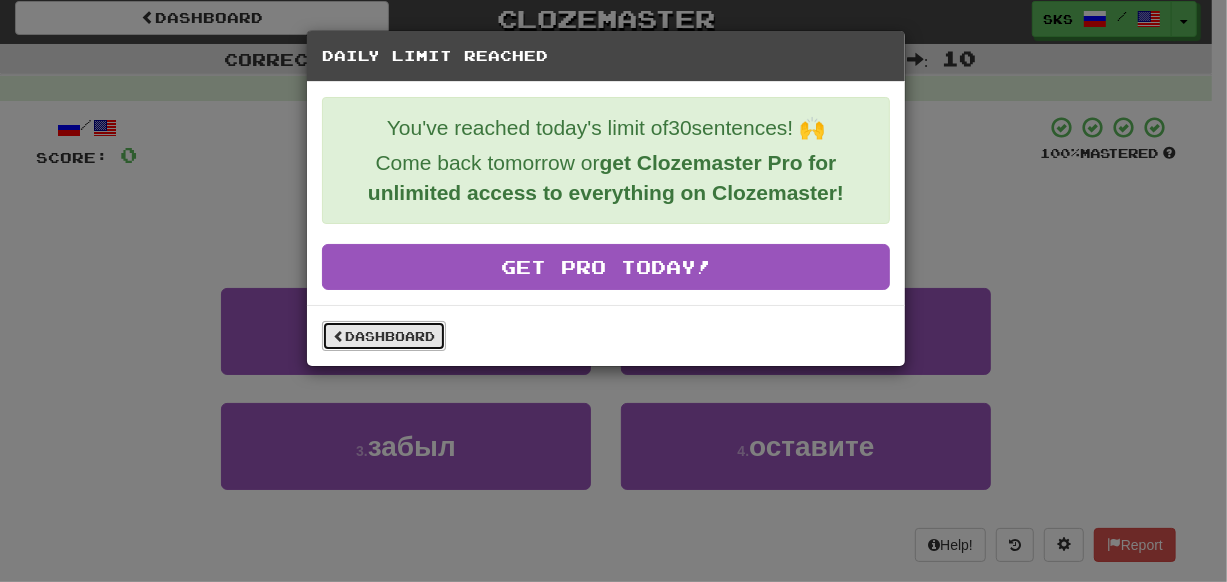 click on "Dashboard" at bounding box center [384, 336] 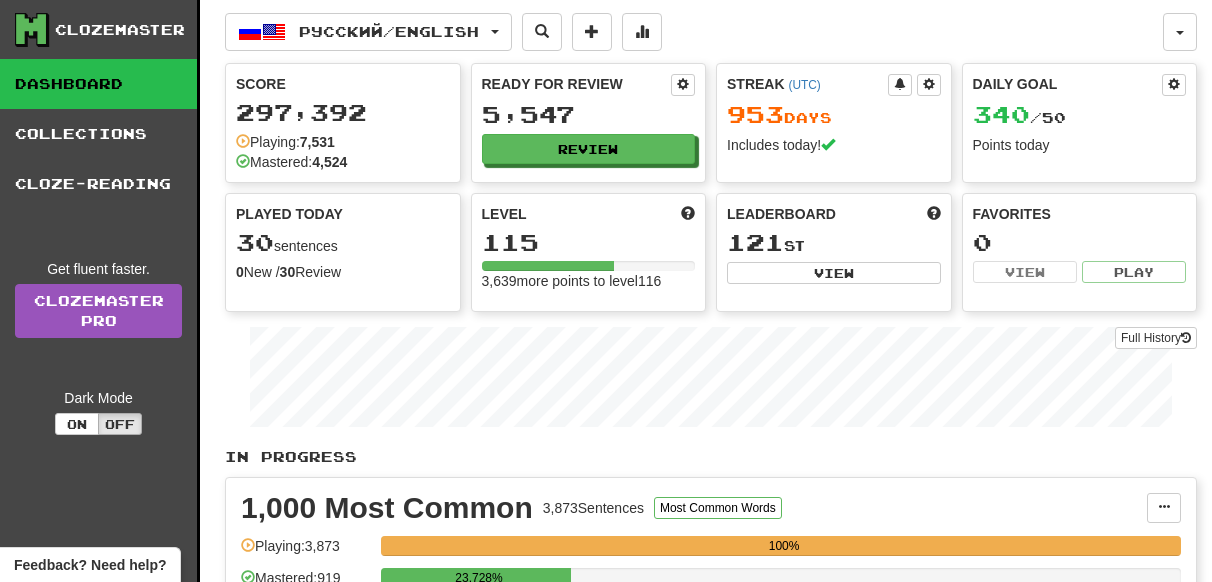 scroll, scrollTop: 0, scrollLeft: 0, axis: both 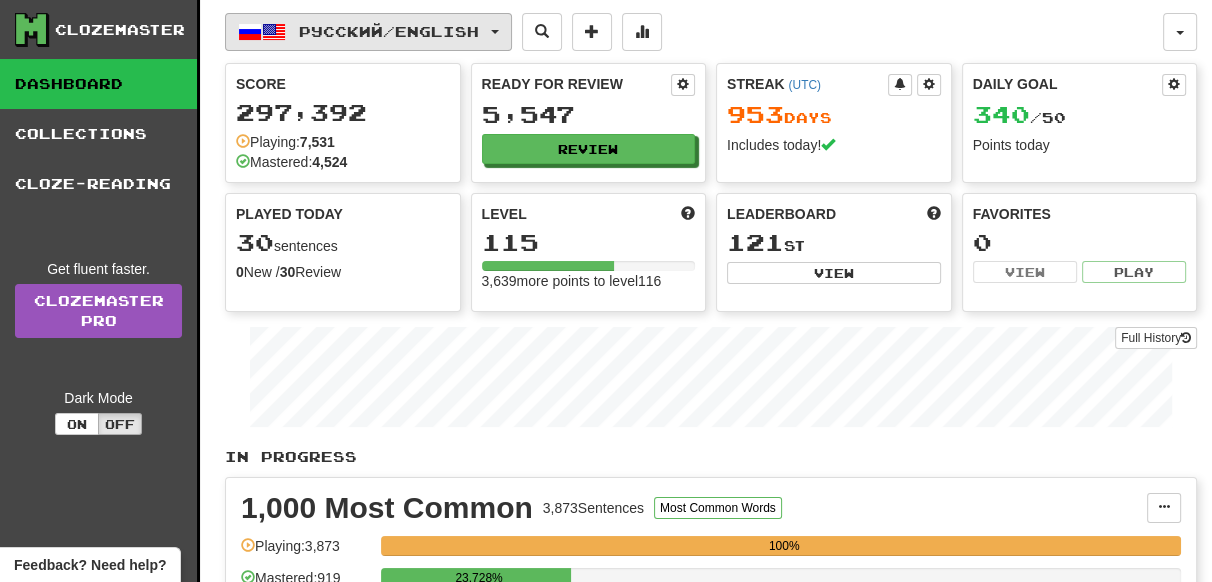 click on "Русский  /  English" at bounding box center [368, 32] 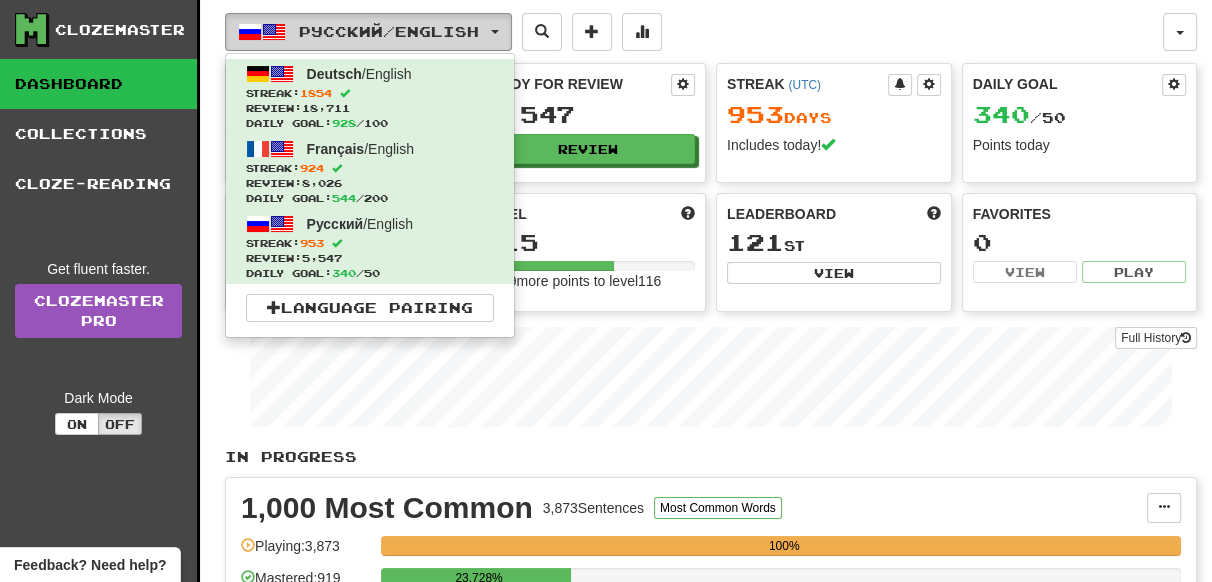 click on "Русский  /  English" at bounding box center [368, 32] 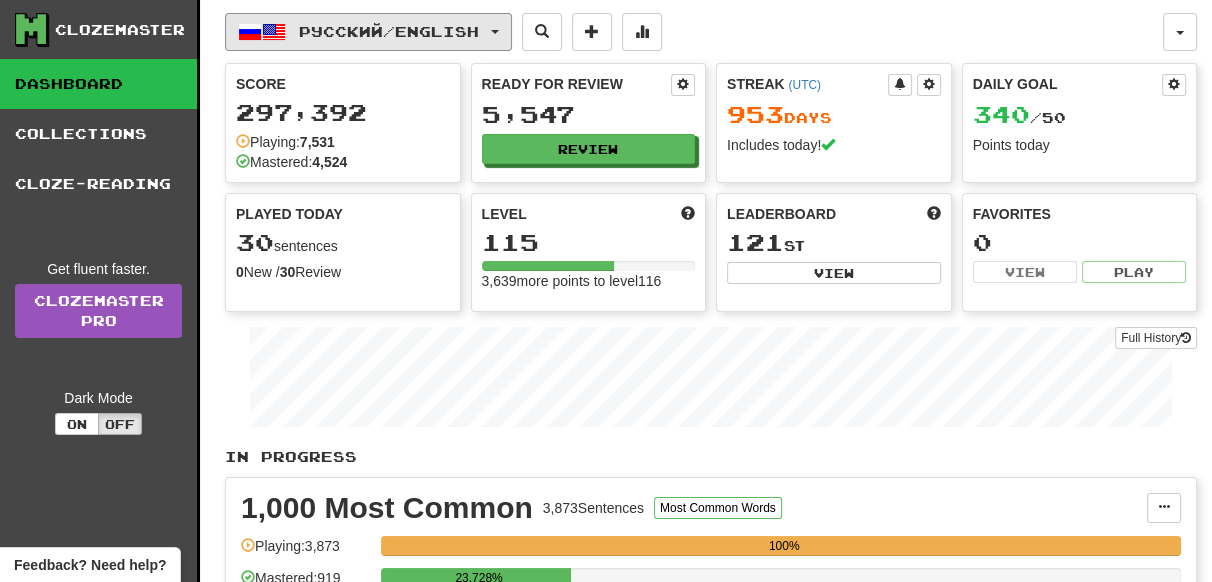 type 